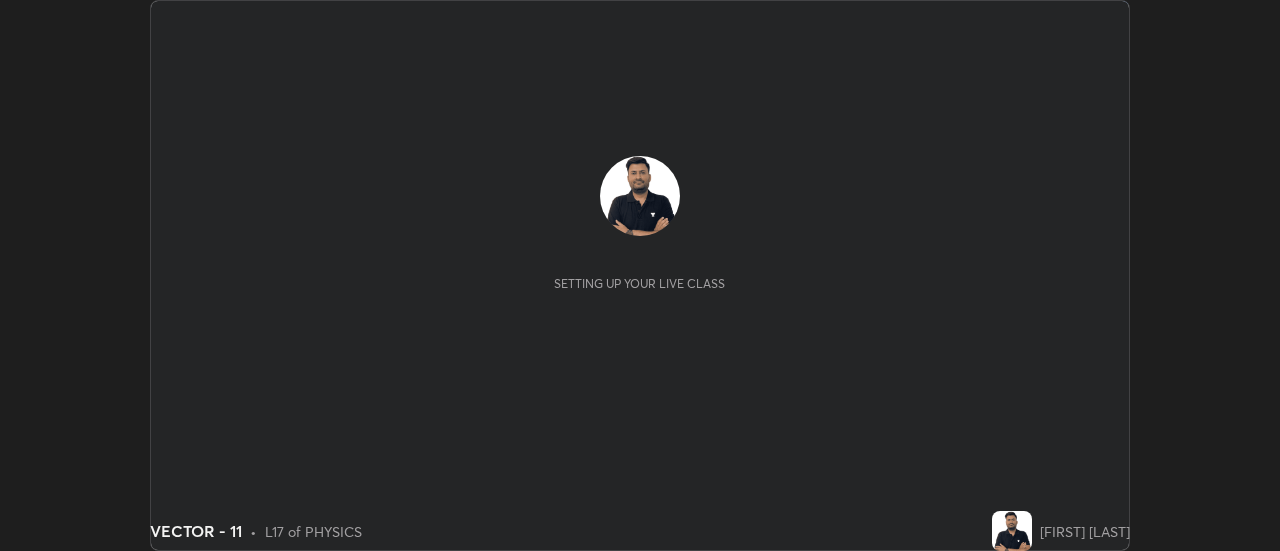 scroll, scrollTop: 0, scrollLeft: 0, axis: both 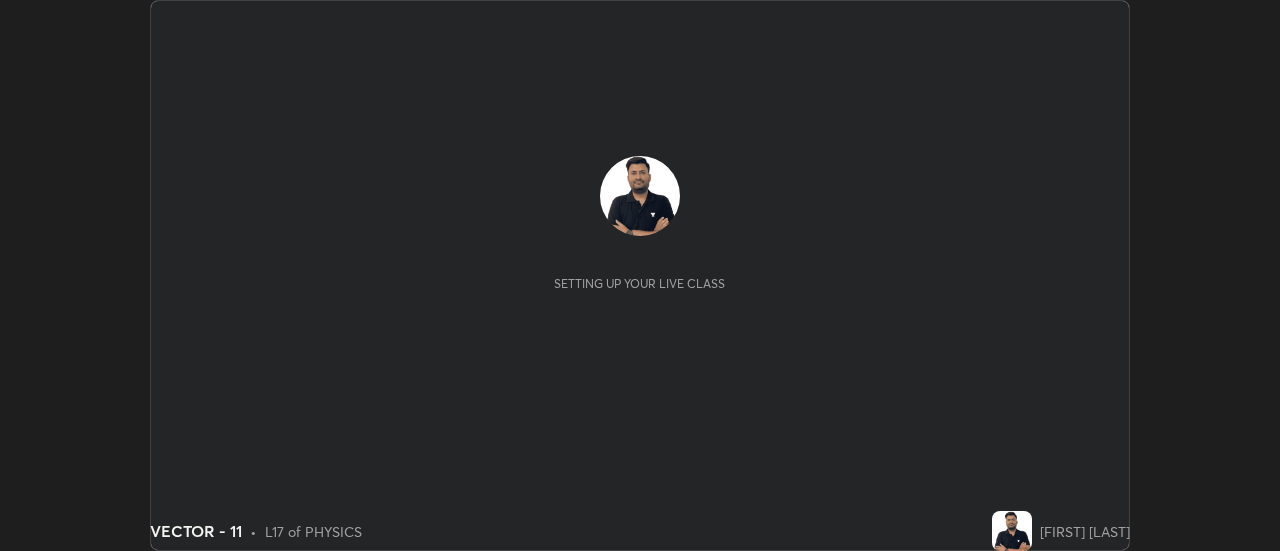 click on "START CLASS" at bounding box center [1075, 20] 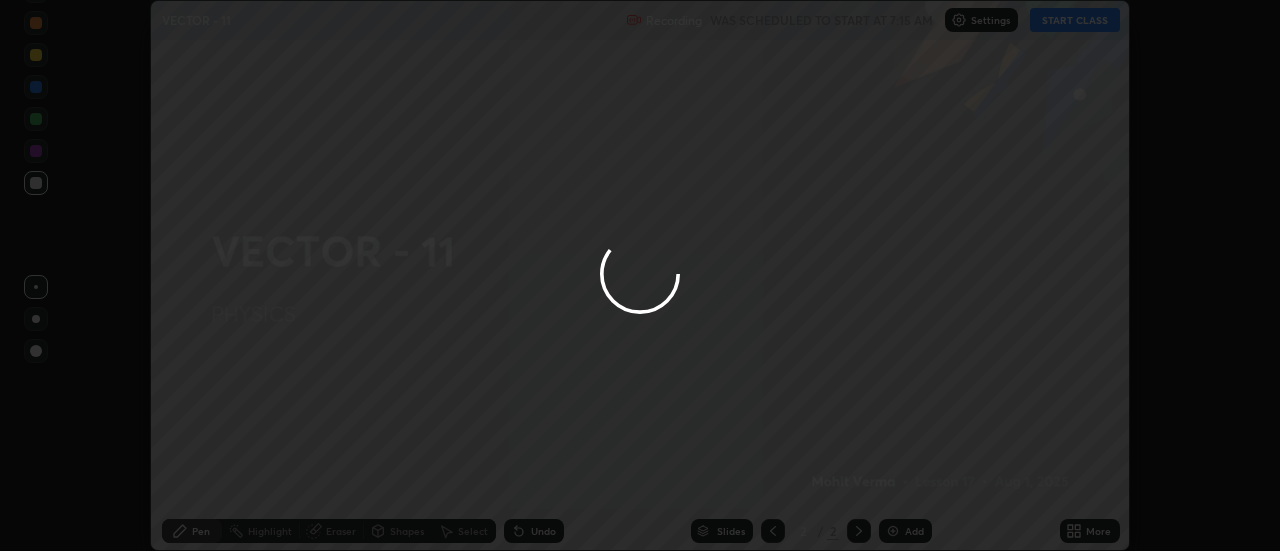 click at bounding box center (640, 275) 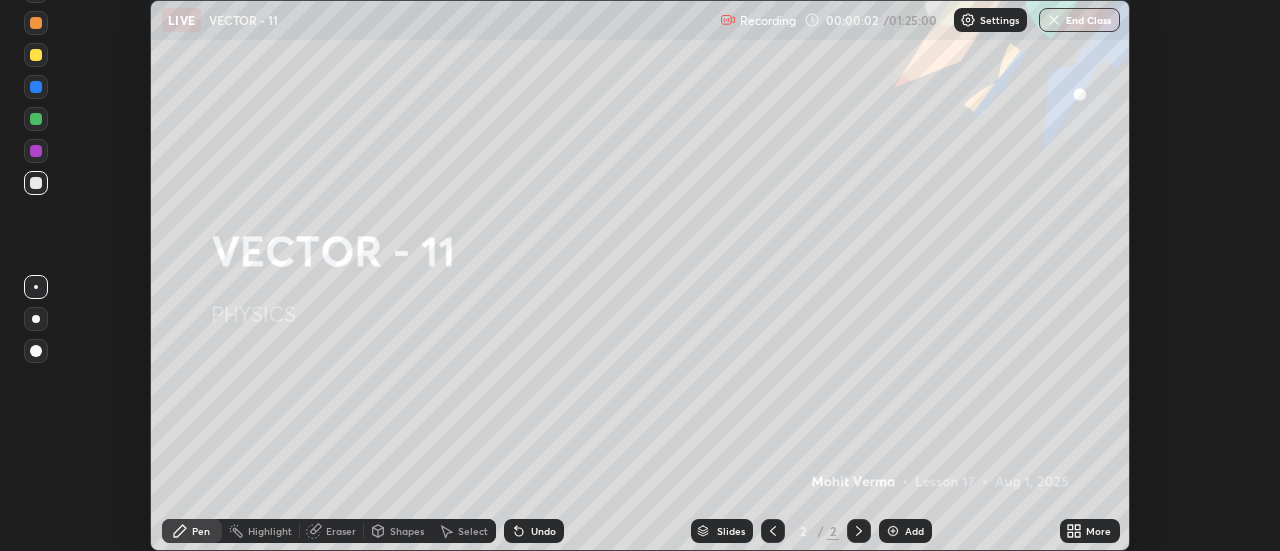 click 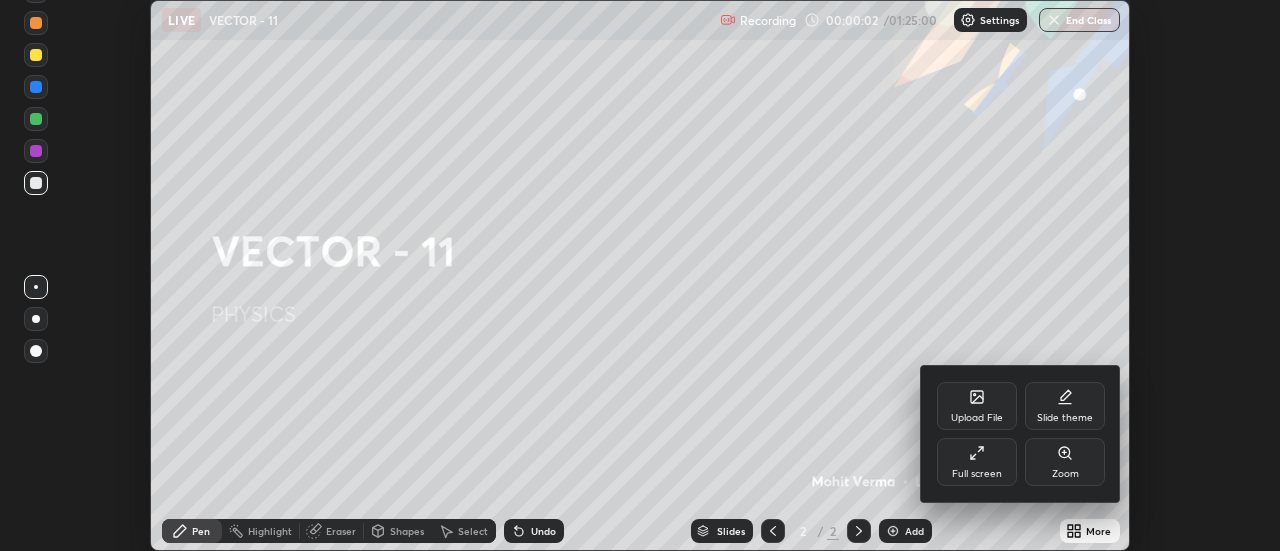 click on "Full screen" at bounding box center [977, 474] 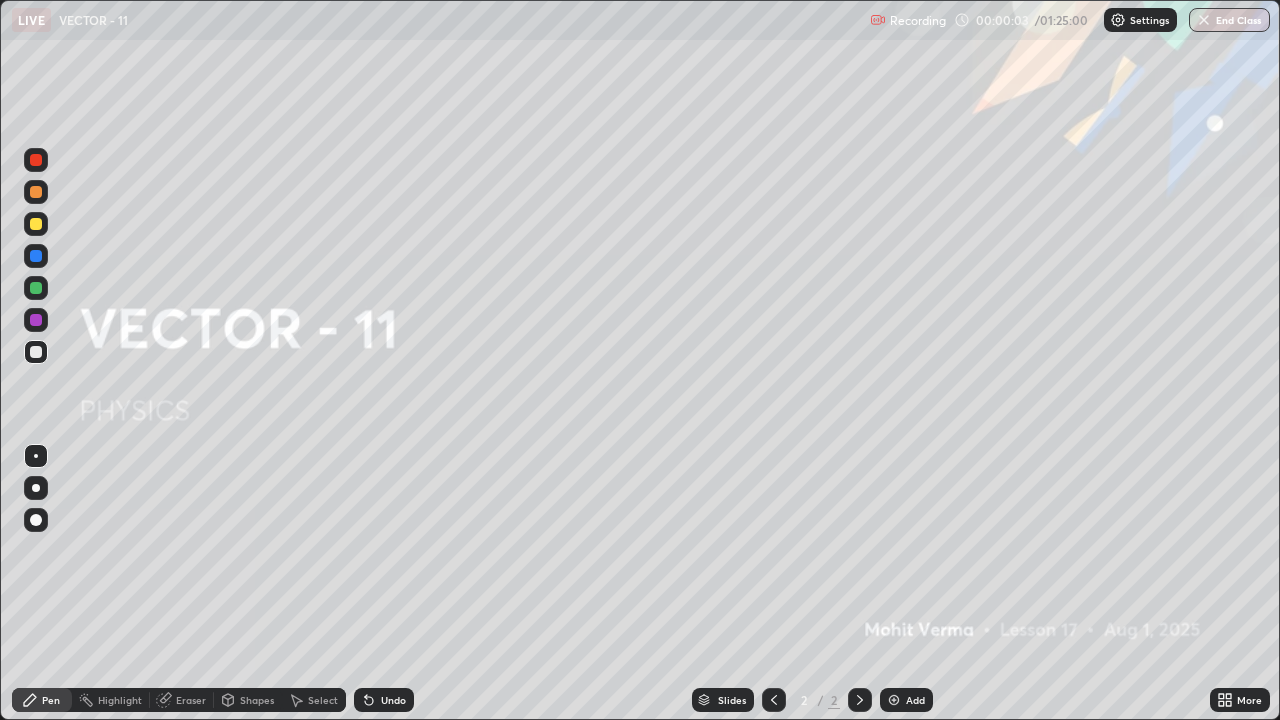 scroll, scrollTop: 99280, scrollLeft: 98720, axis: both 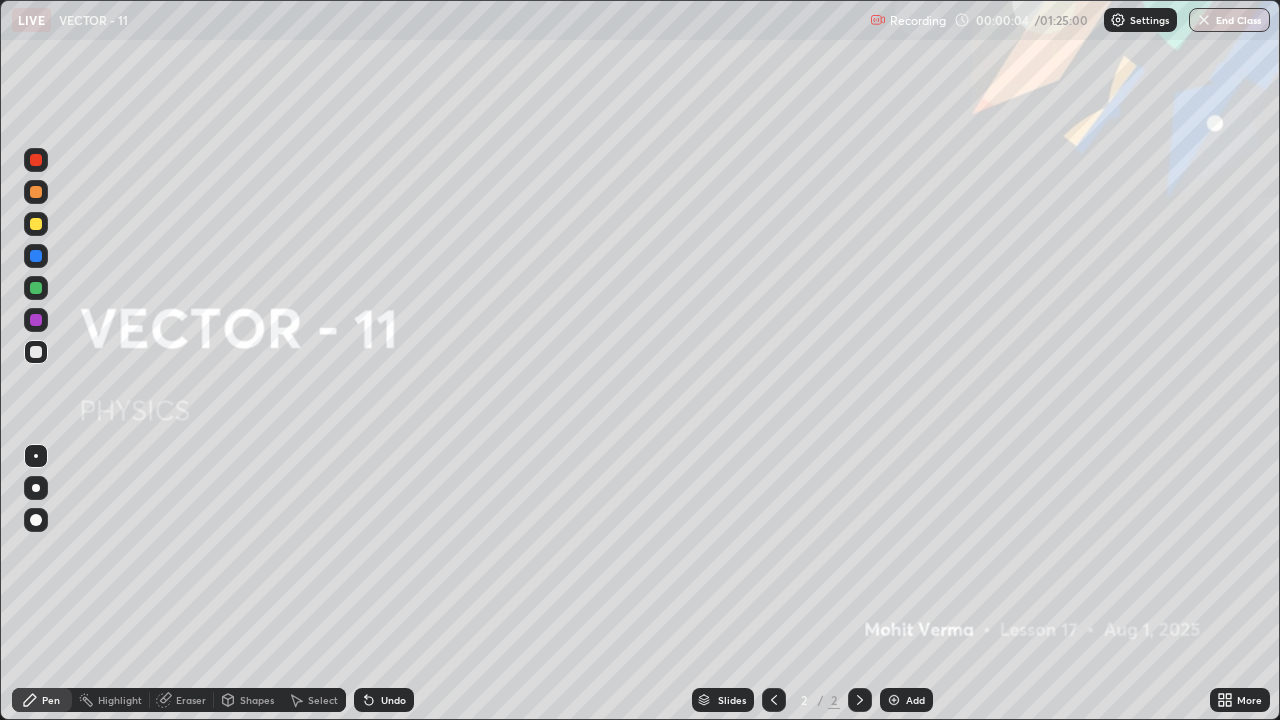 click on "Add" at bounding box center [915, 700] 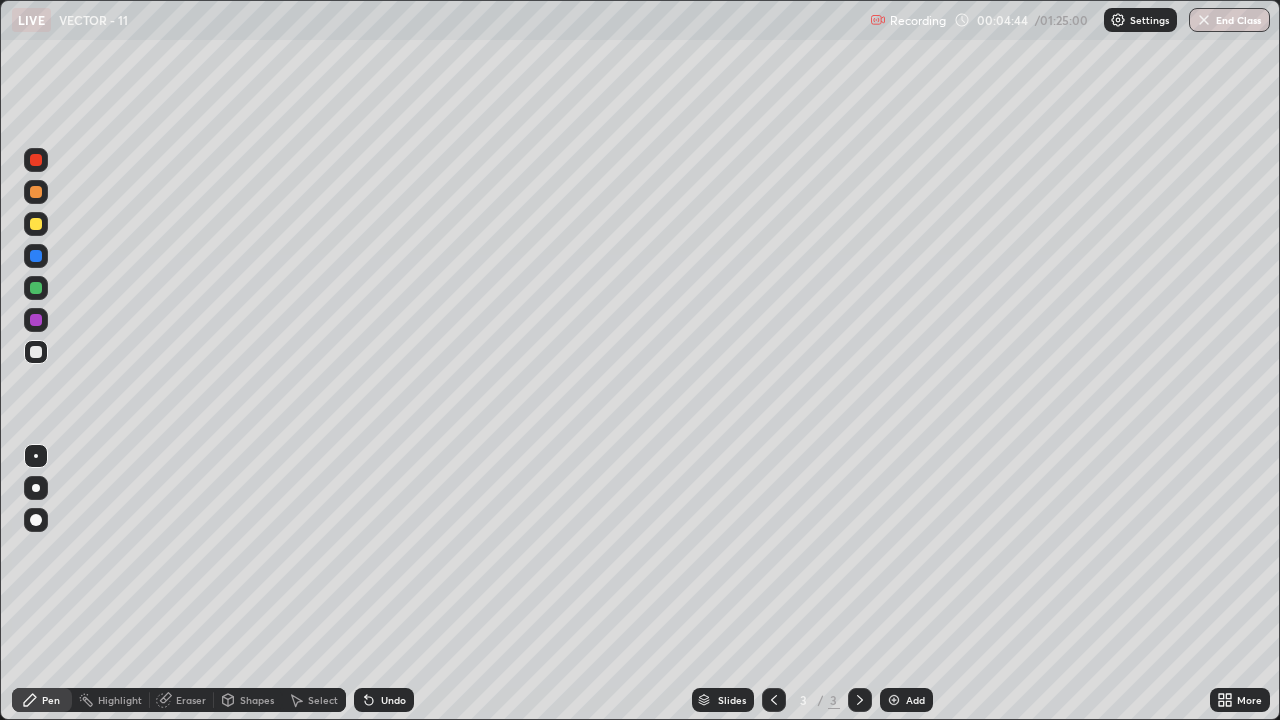 click on "Eraser" at bounding box center [191, 700] 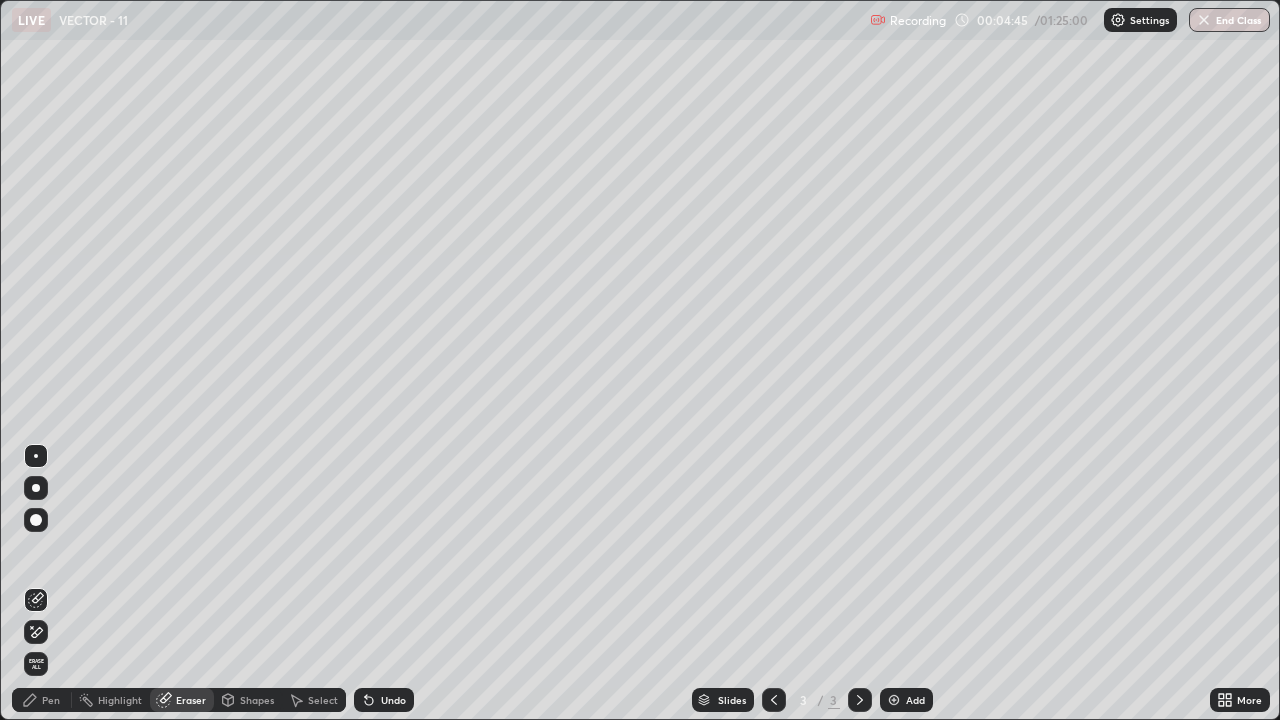 click on "Erase all" at bounding box center [36, 664] 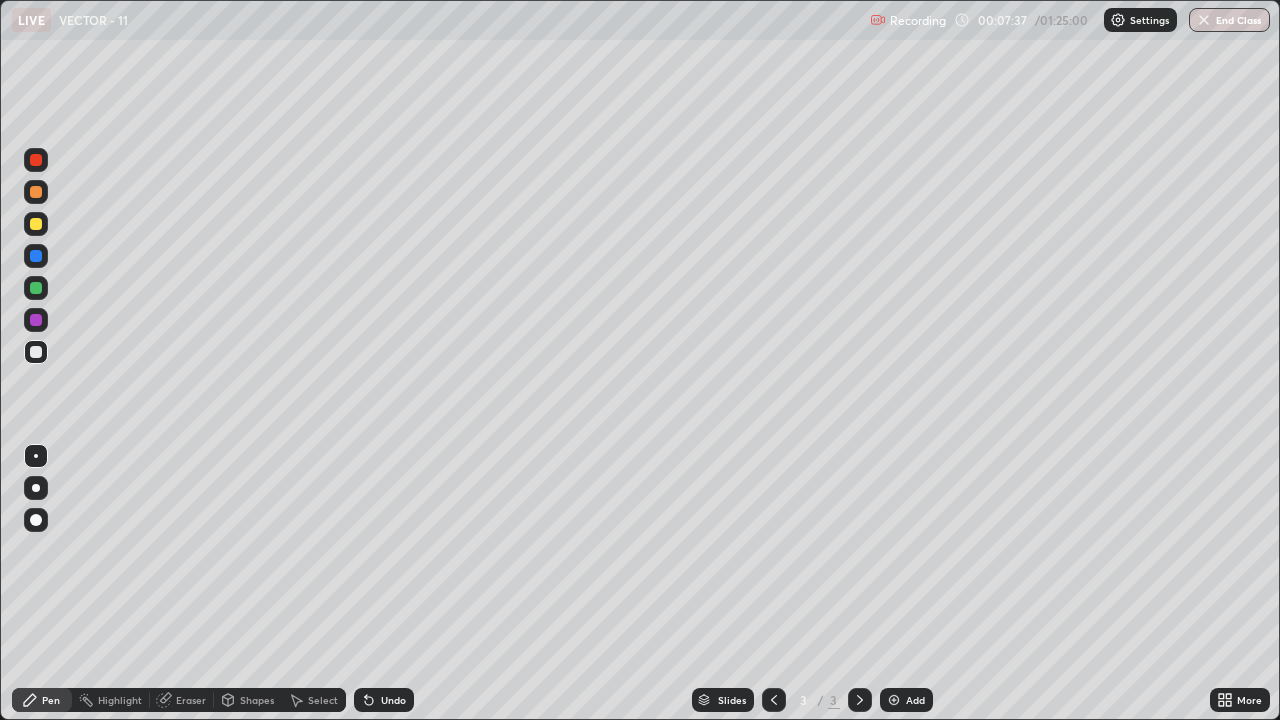 click on "Eraser" at bounding box center [191, 700] 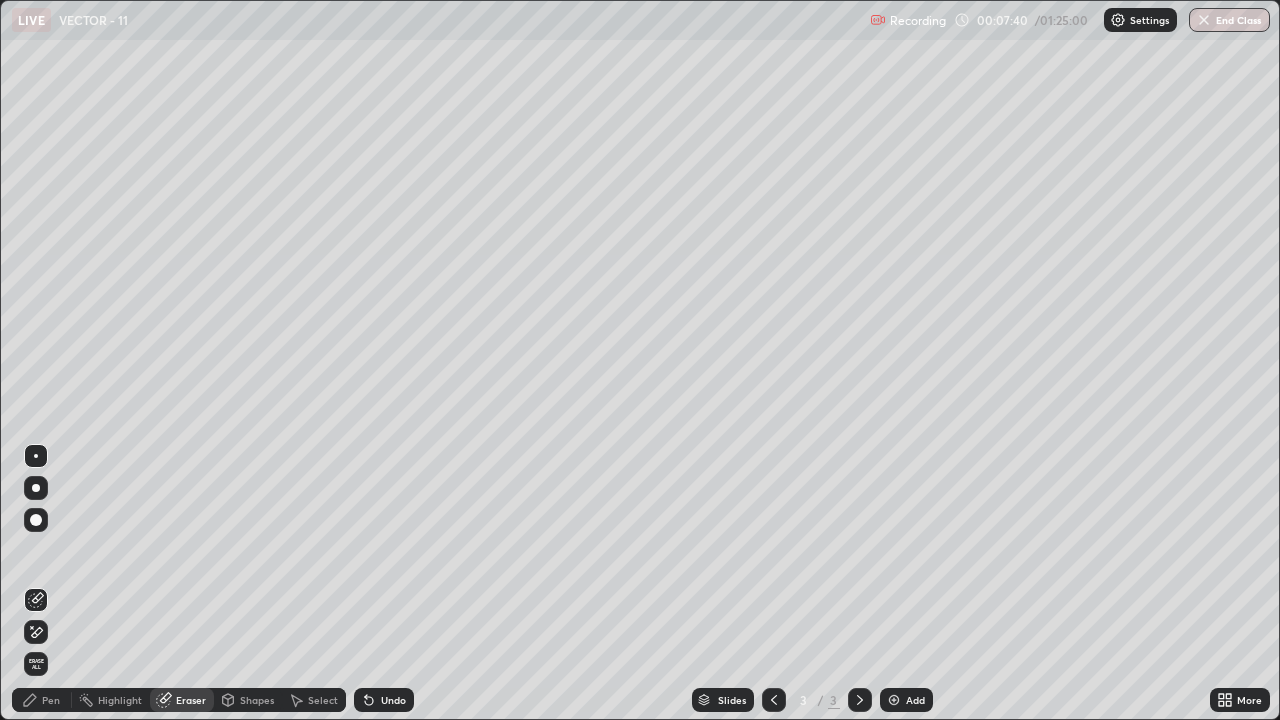 click 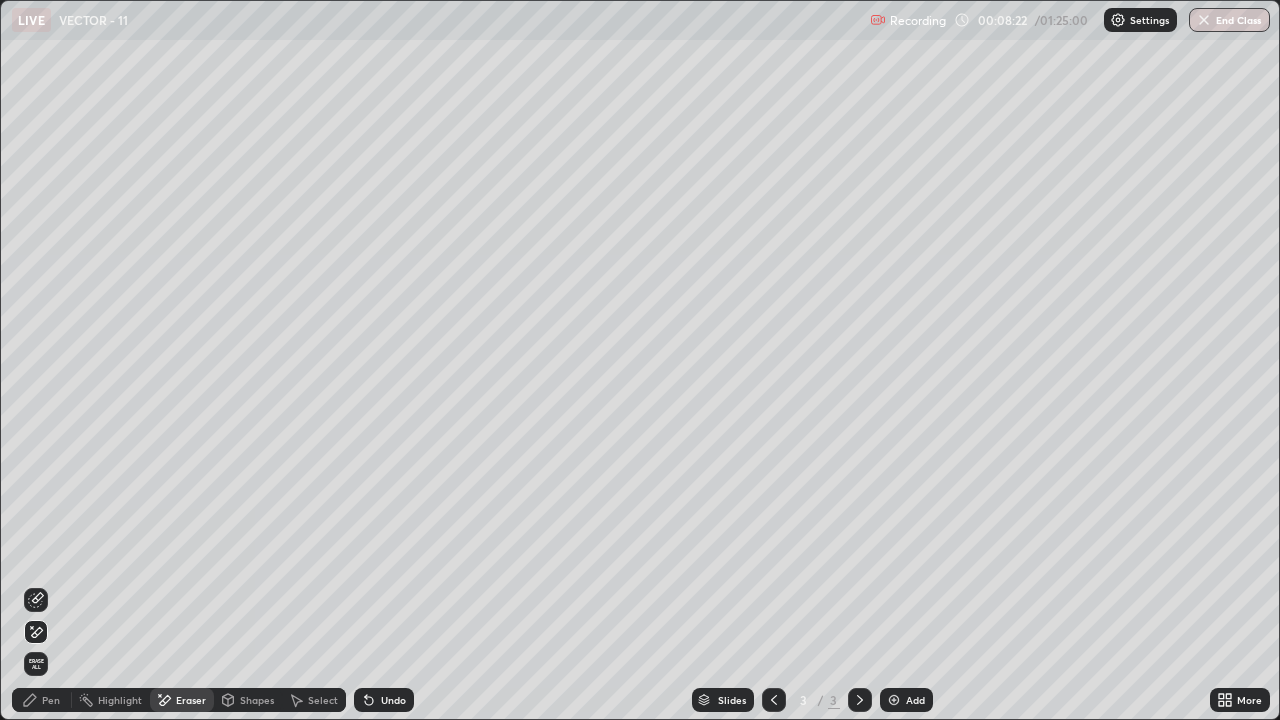 click on "Pen" at bounding box center (42, 700) 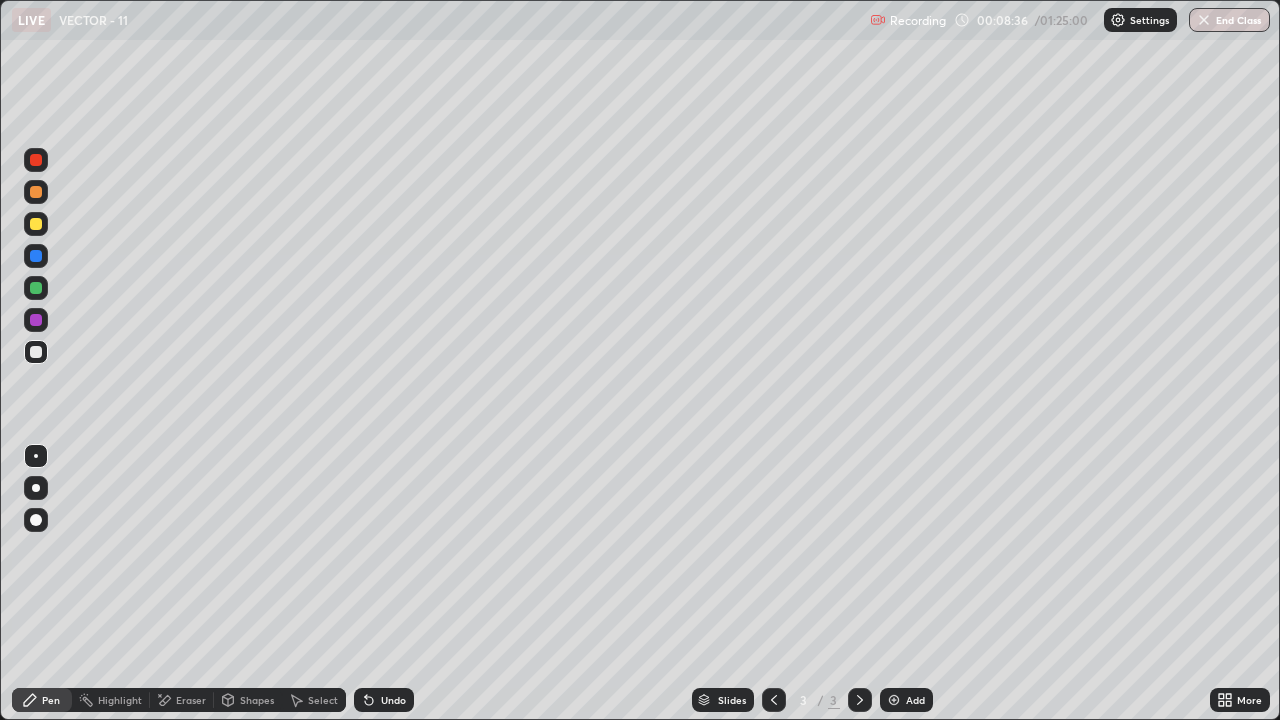 click on "Eraser" at bounding box center (182, 700) 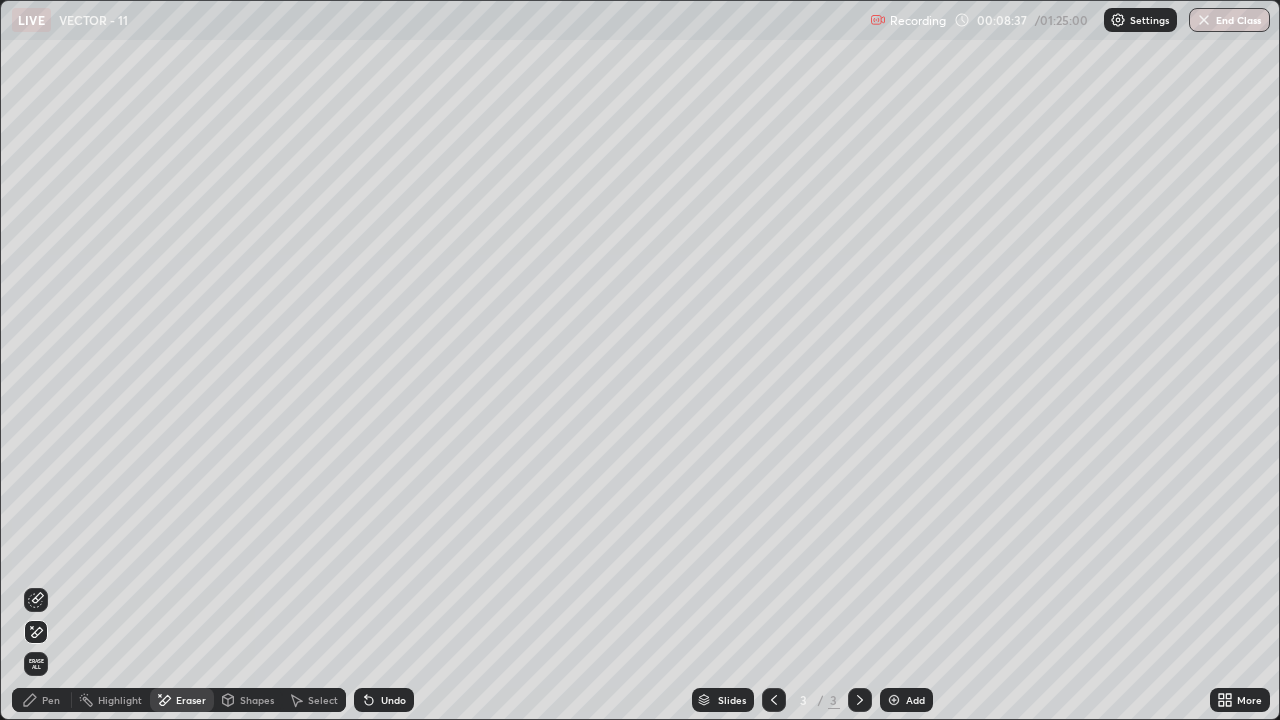 click on "Erase all" at bounding box center (36, 664) 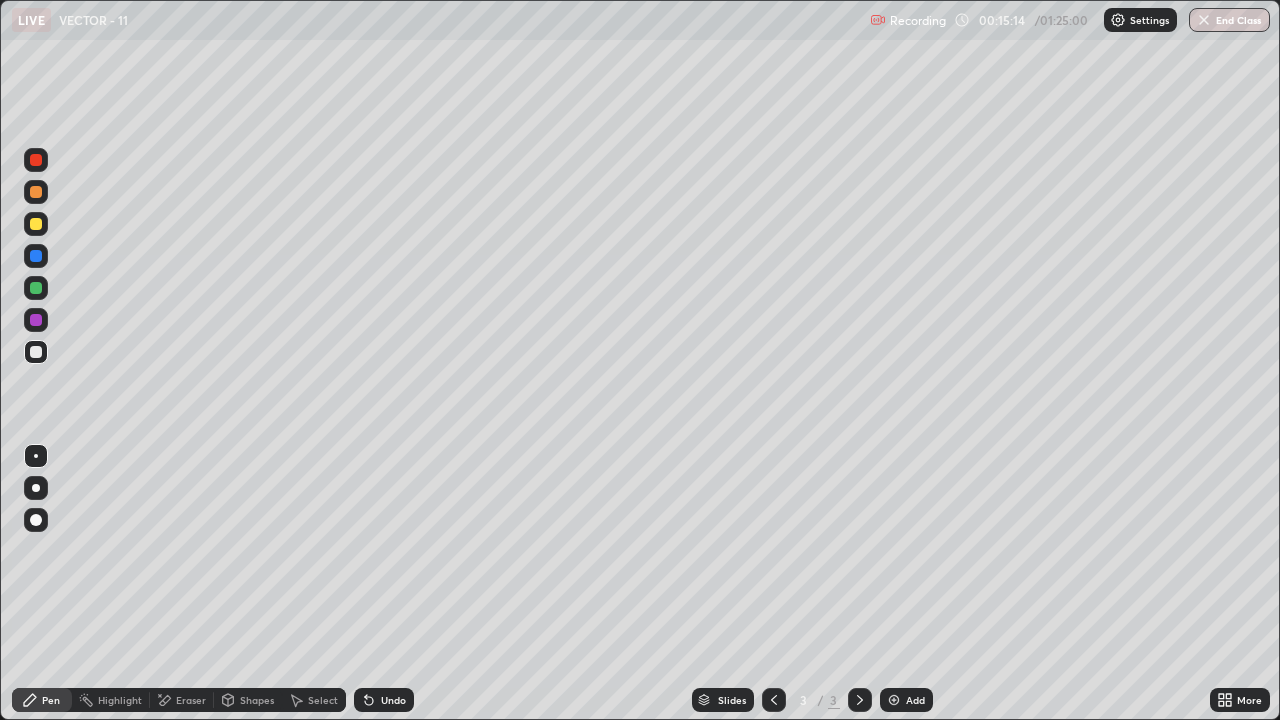 click on "Add" at bounding box center (906, 700) 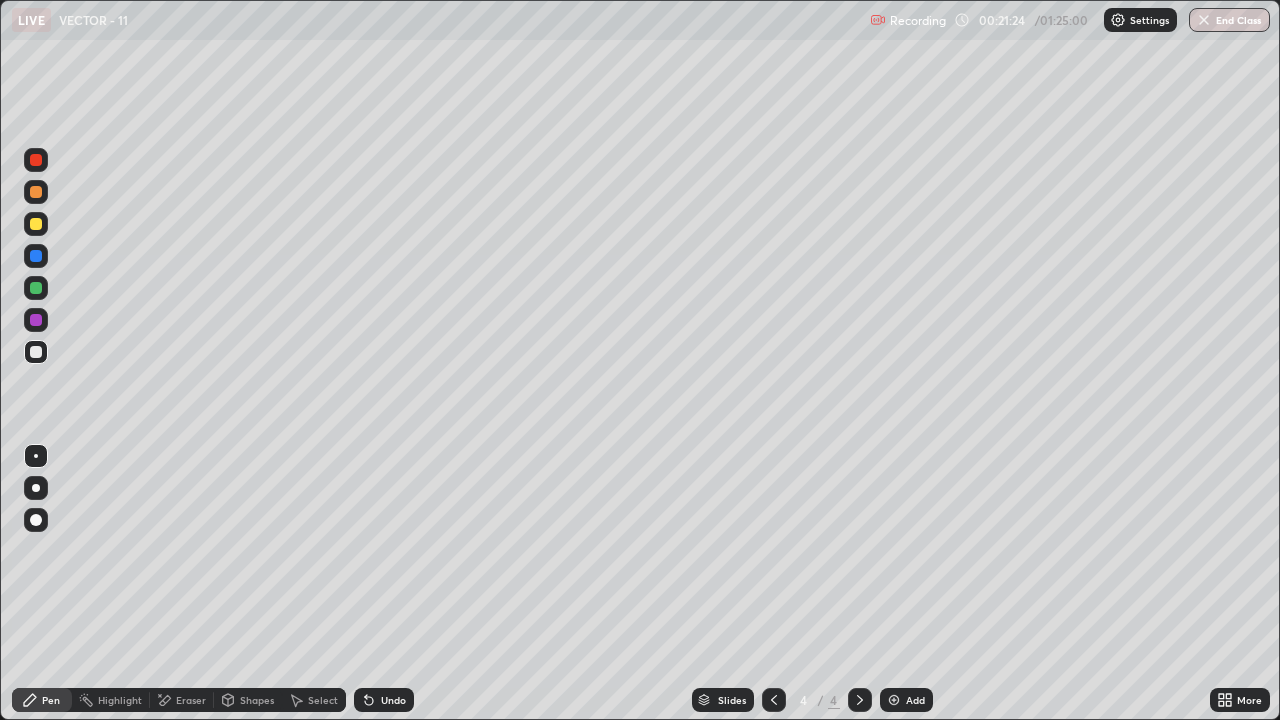 click on "Eraser" at bounding box center (191, 700) 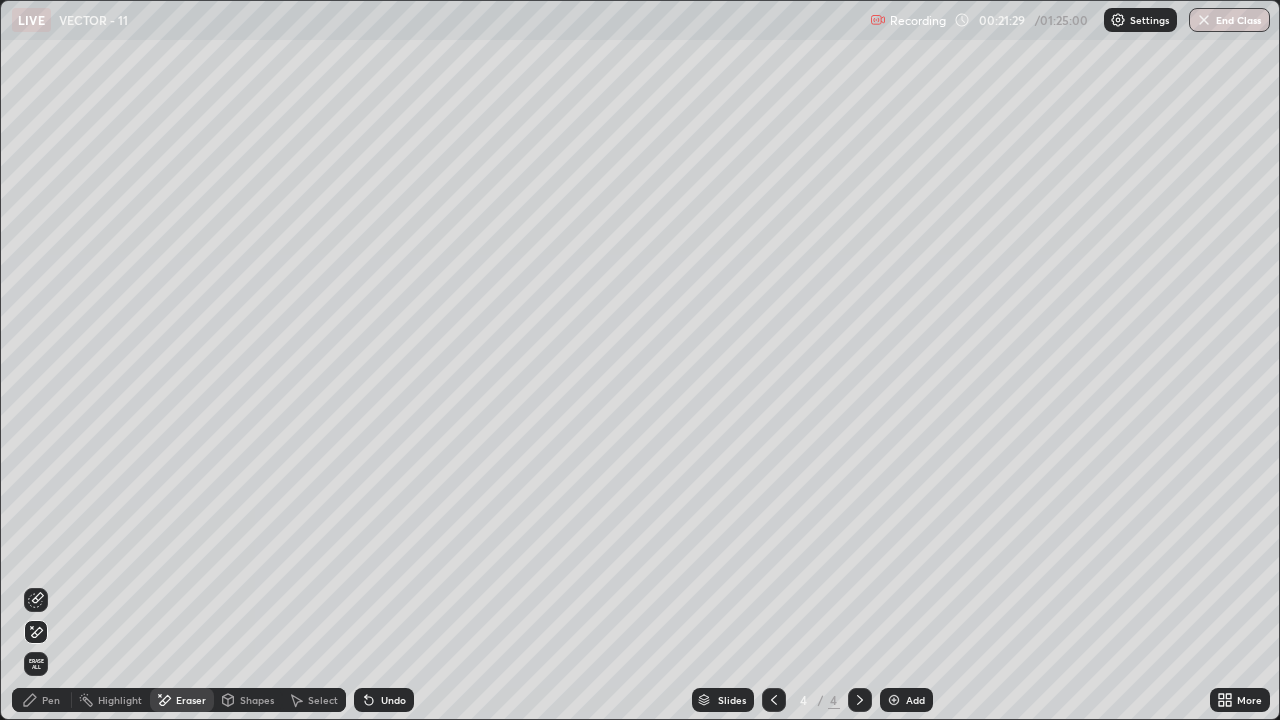 click on "Pen" at bounding box center (51, 700) 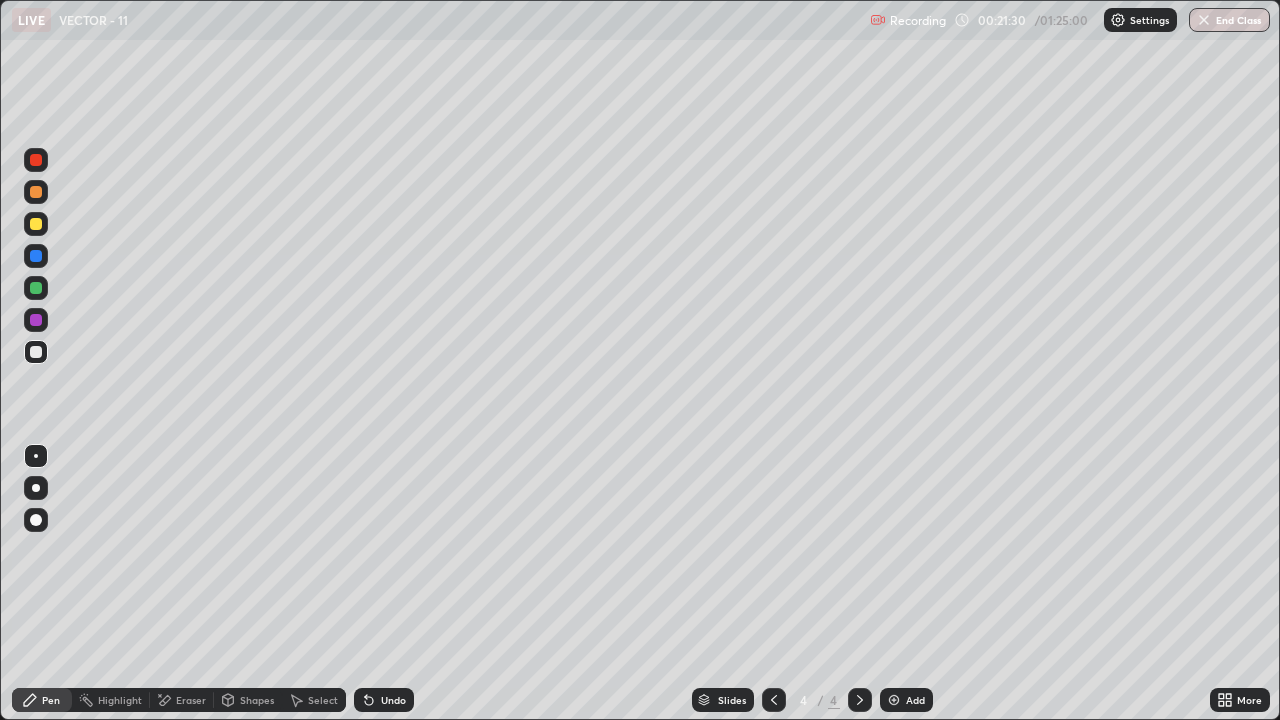 click at bounding box center (36, 224) 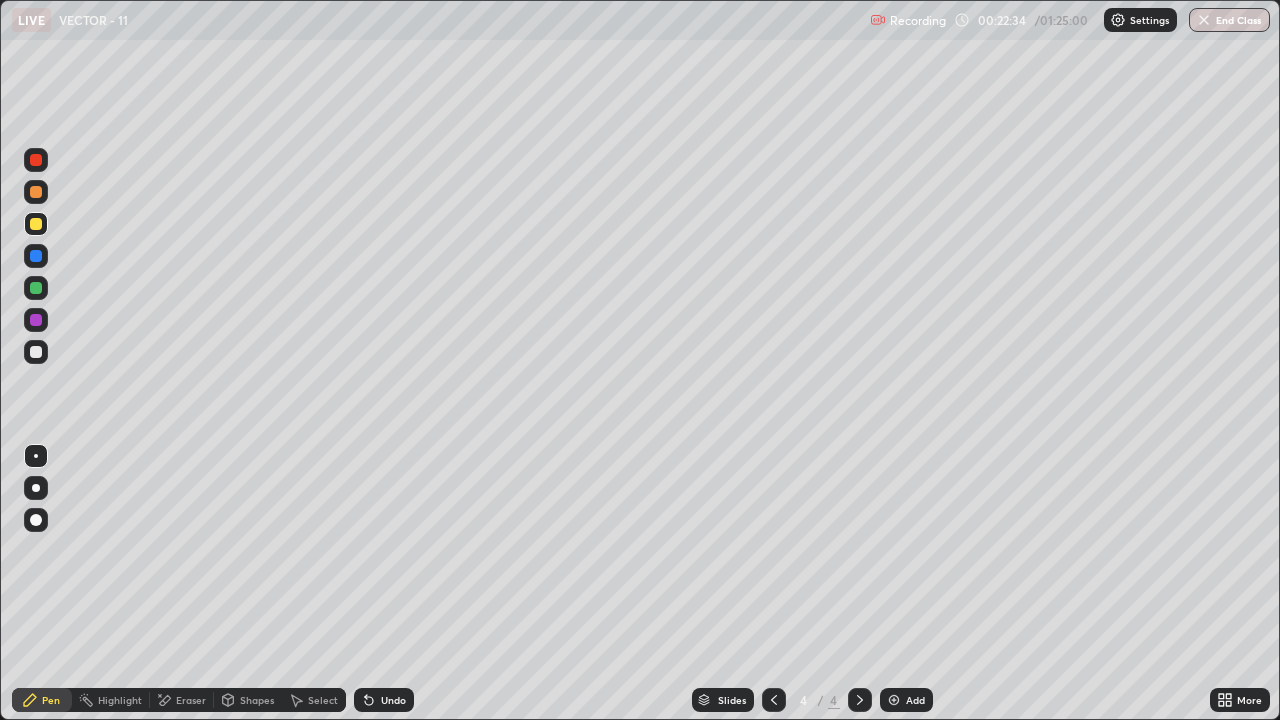 click on "Add" at bounding box center (915, 700) 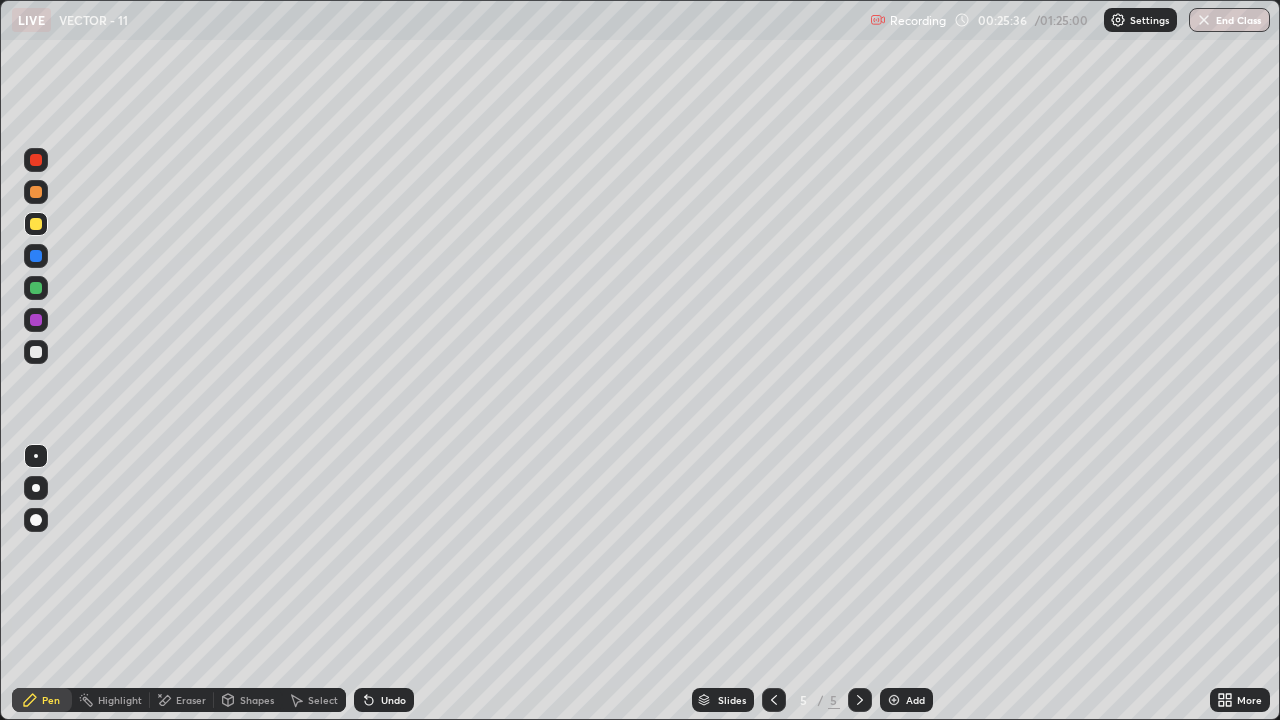 click on "Eraser" at bounding box center [191, 700] 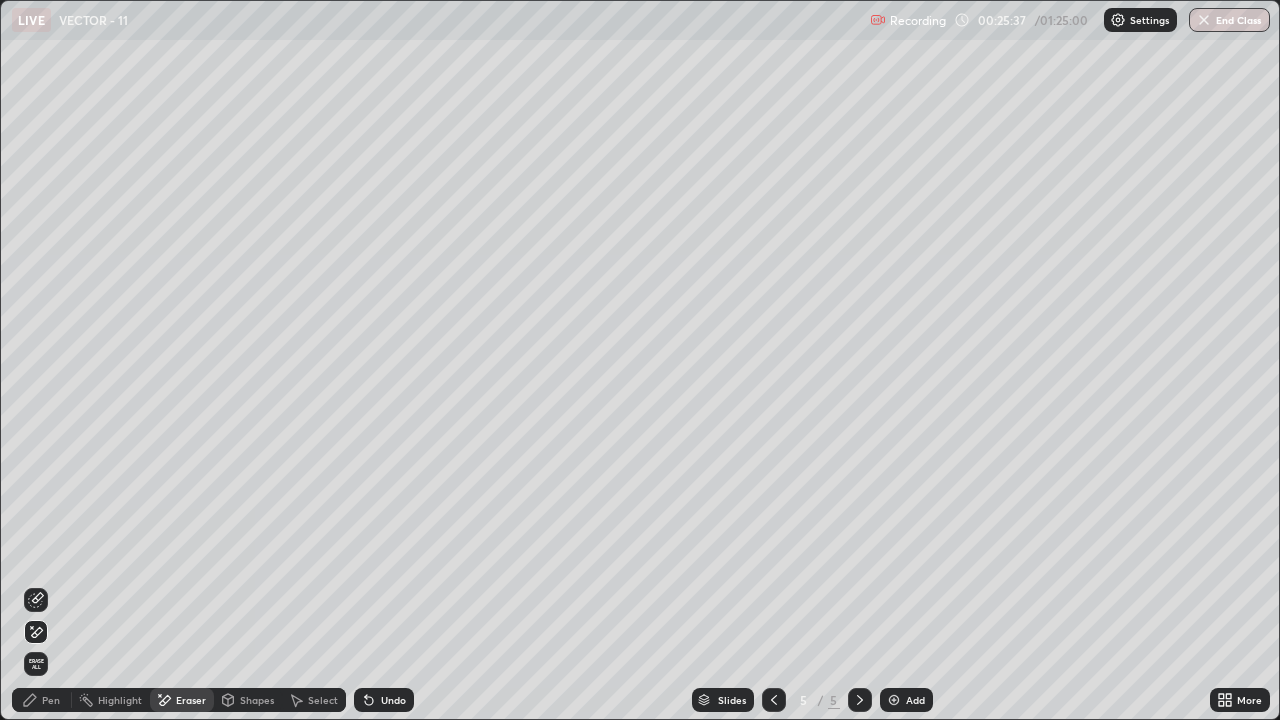 click on "Pen" at bounding box center [51, 700] 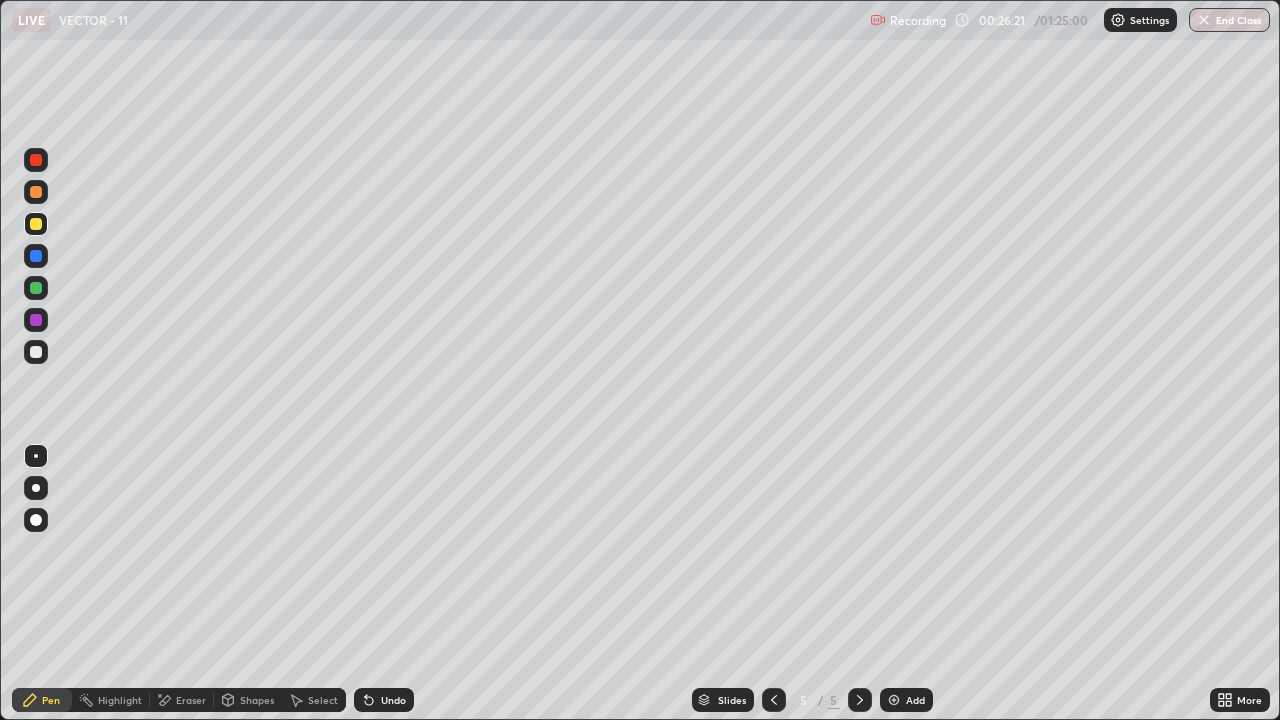 click at bounding box center [36, 352] 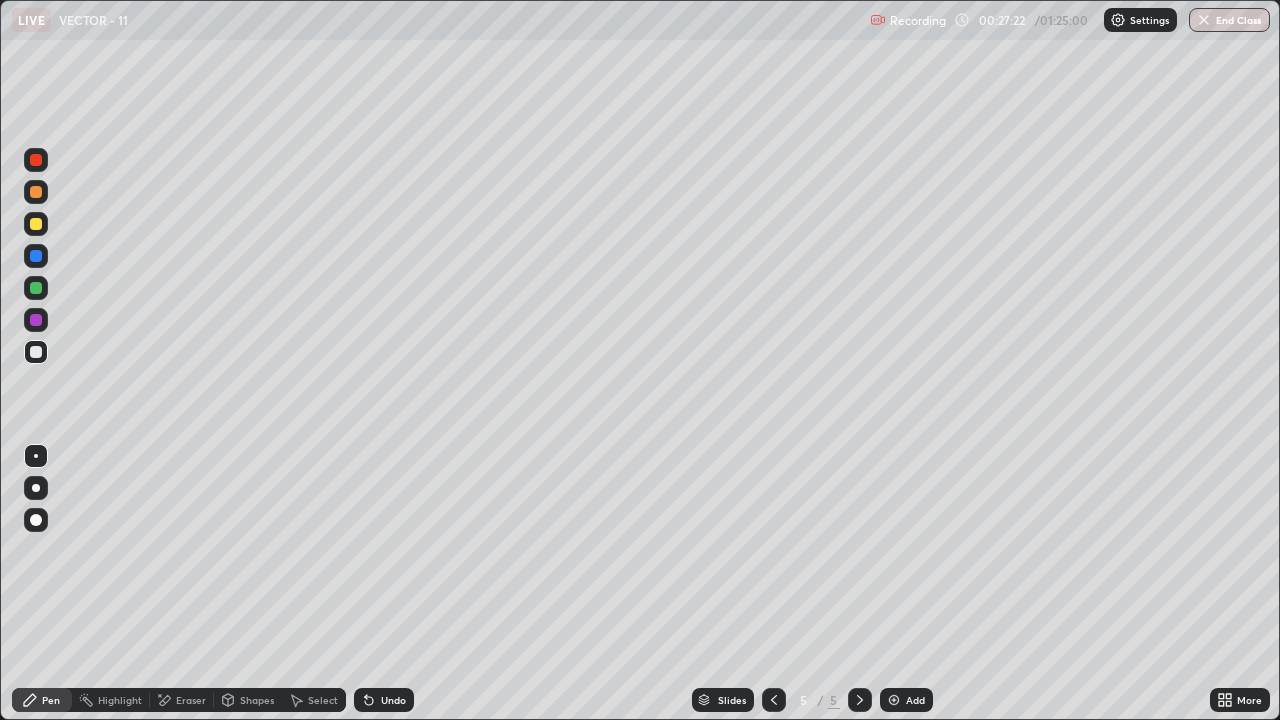 click on "Add" at bounding box center (906, 700) 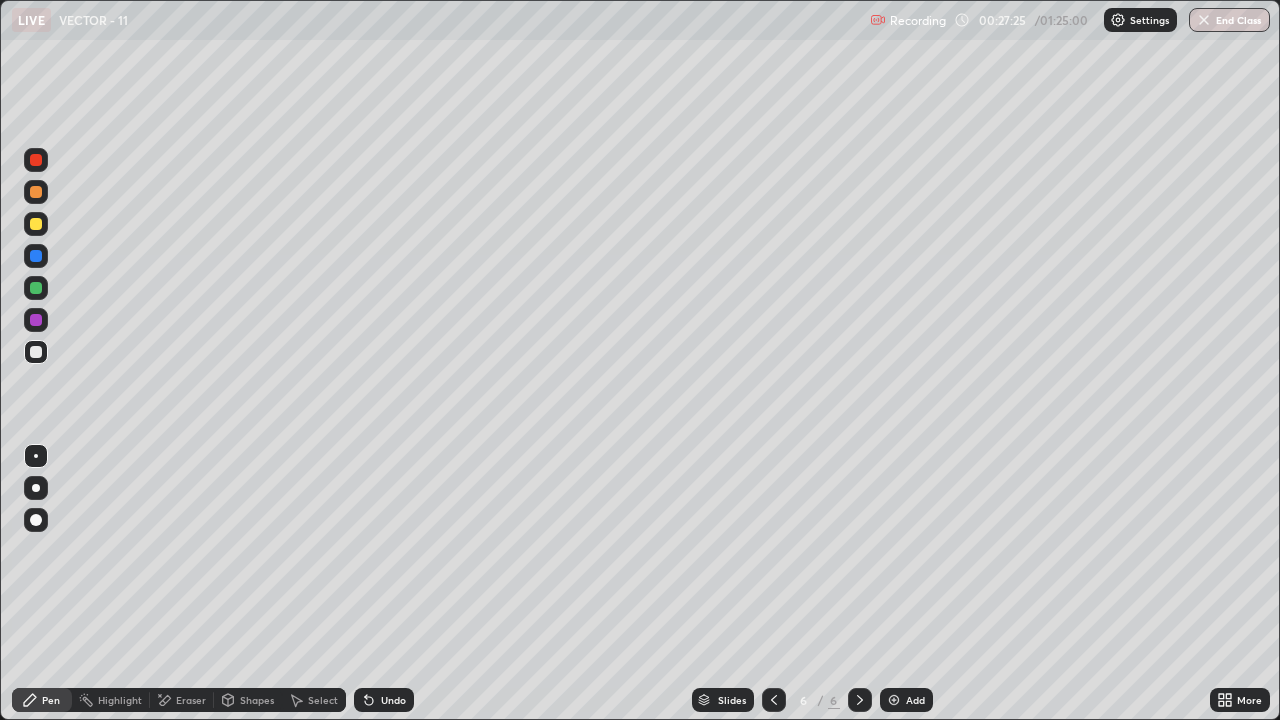 click 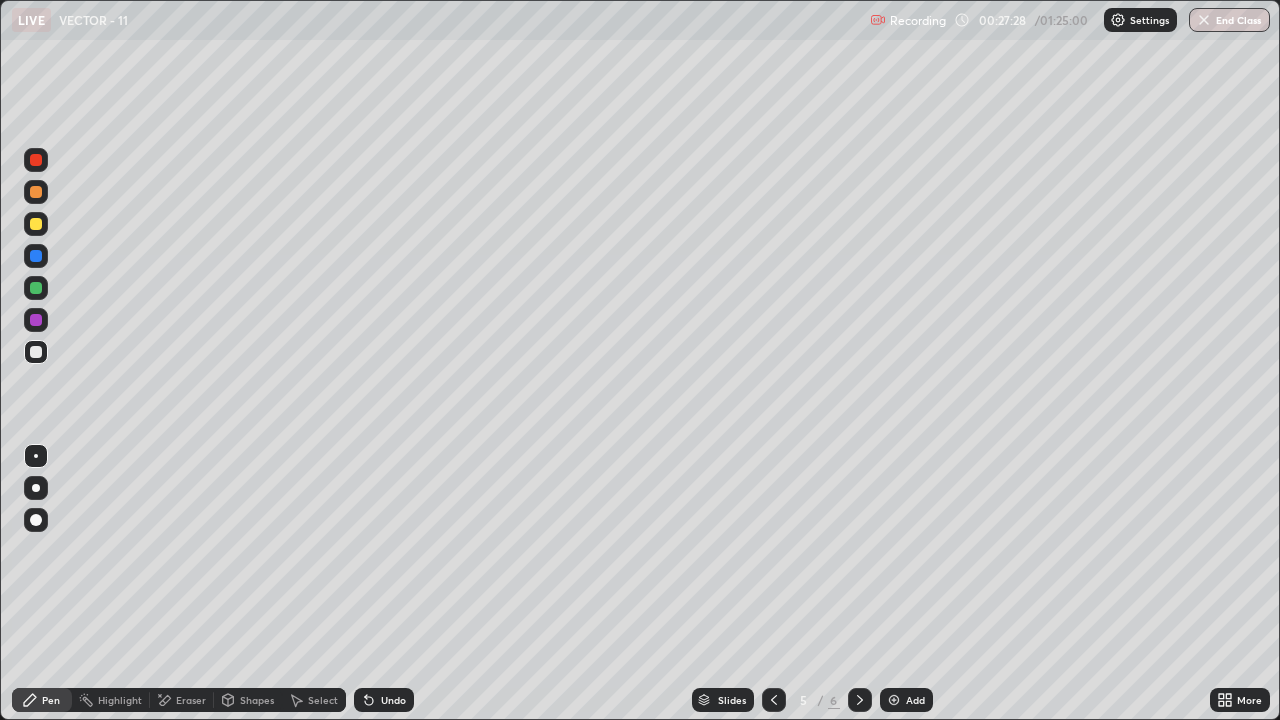 click 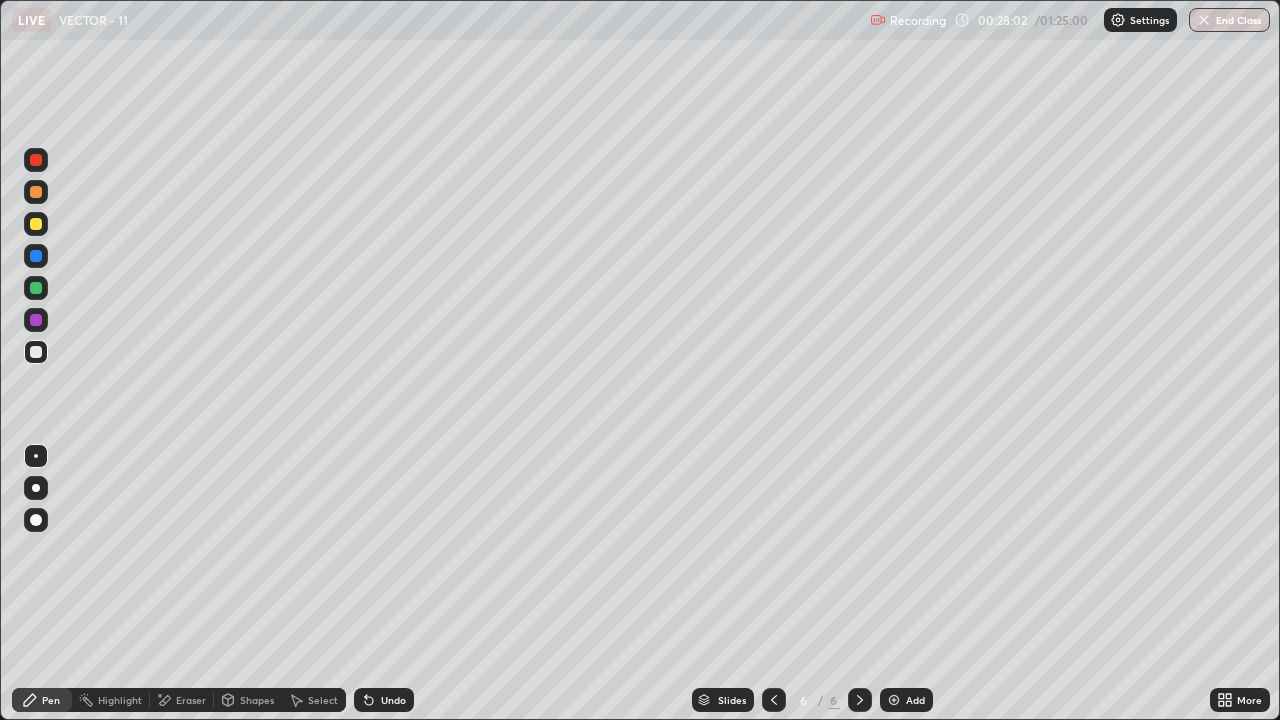 click 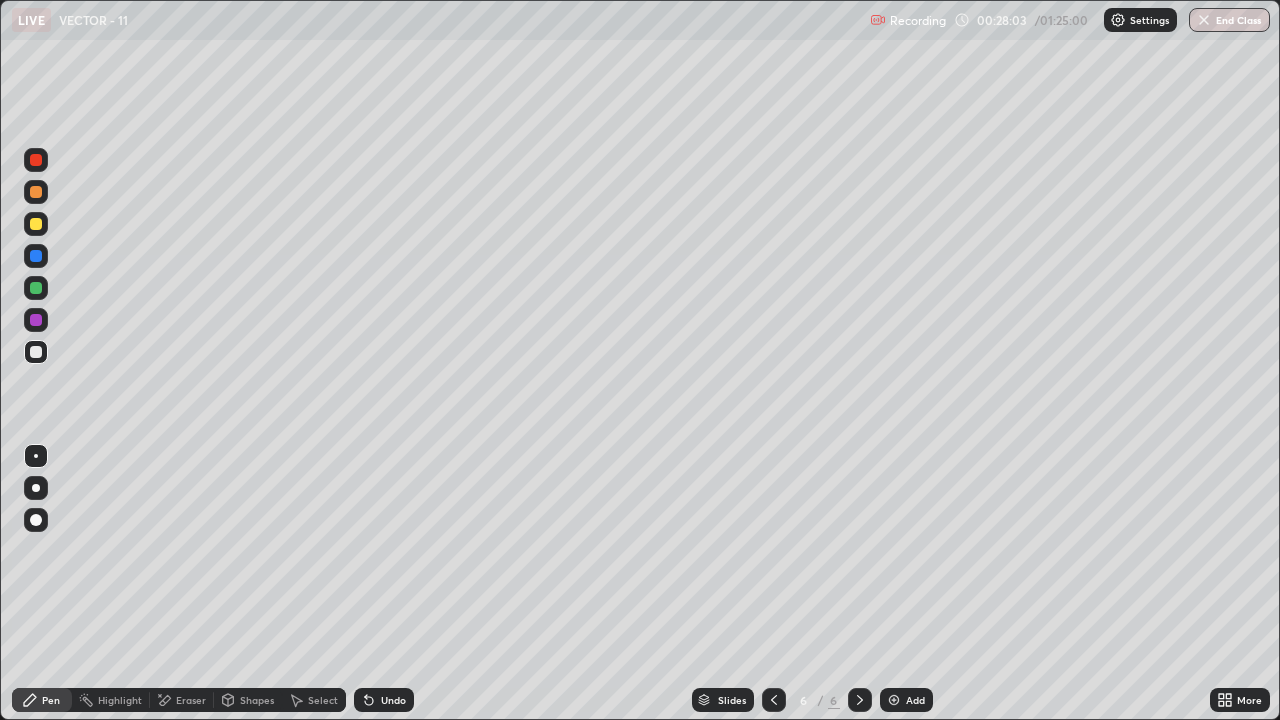 click on "Undo" at bounding box center (393, 700) 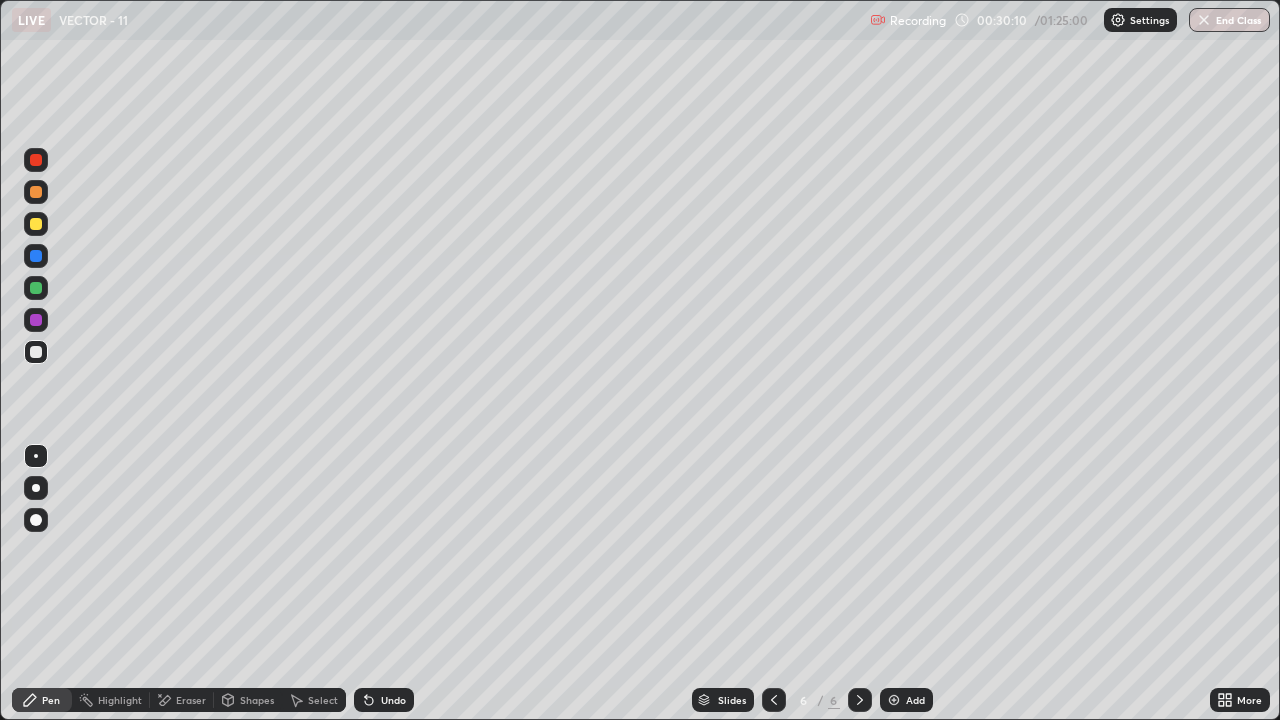 click 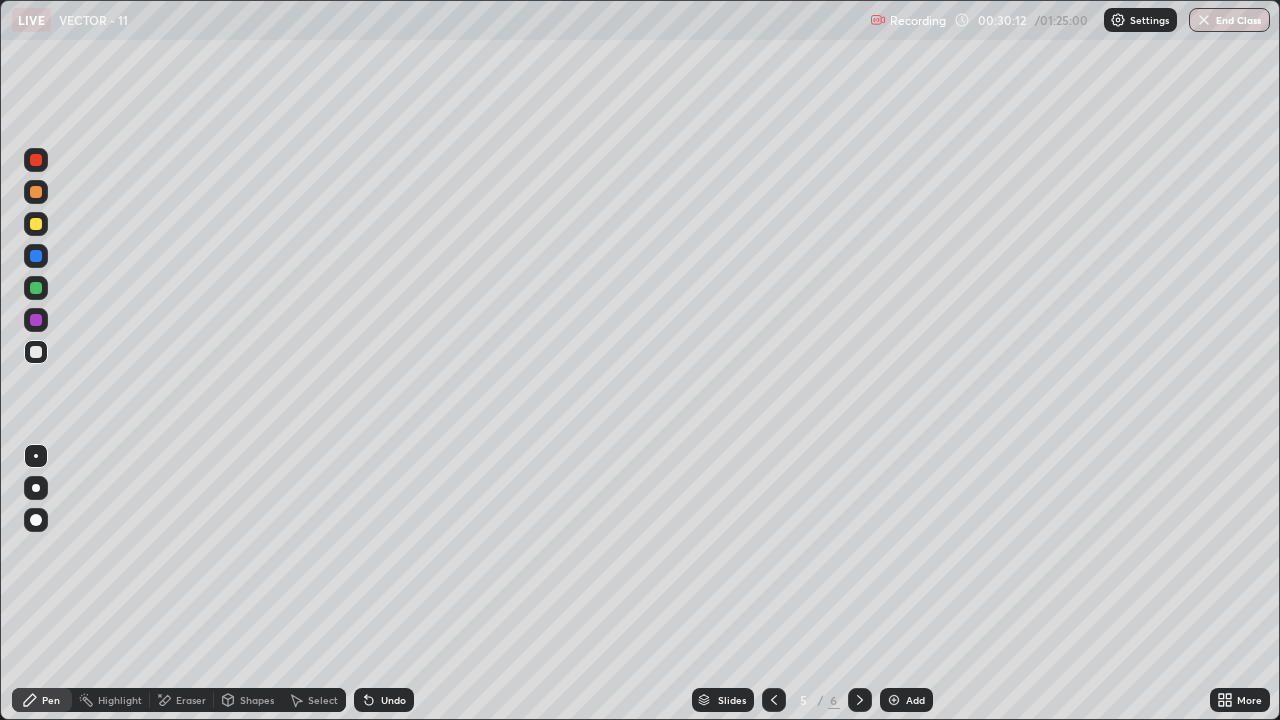 click 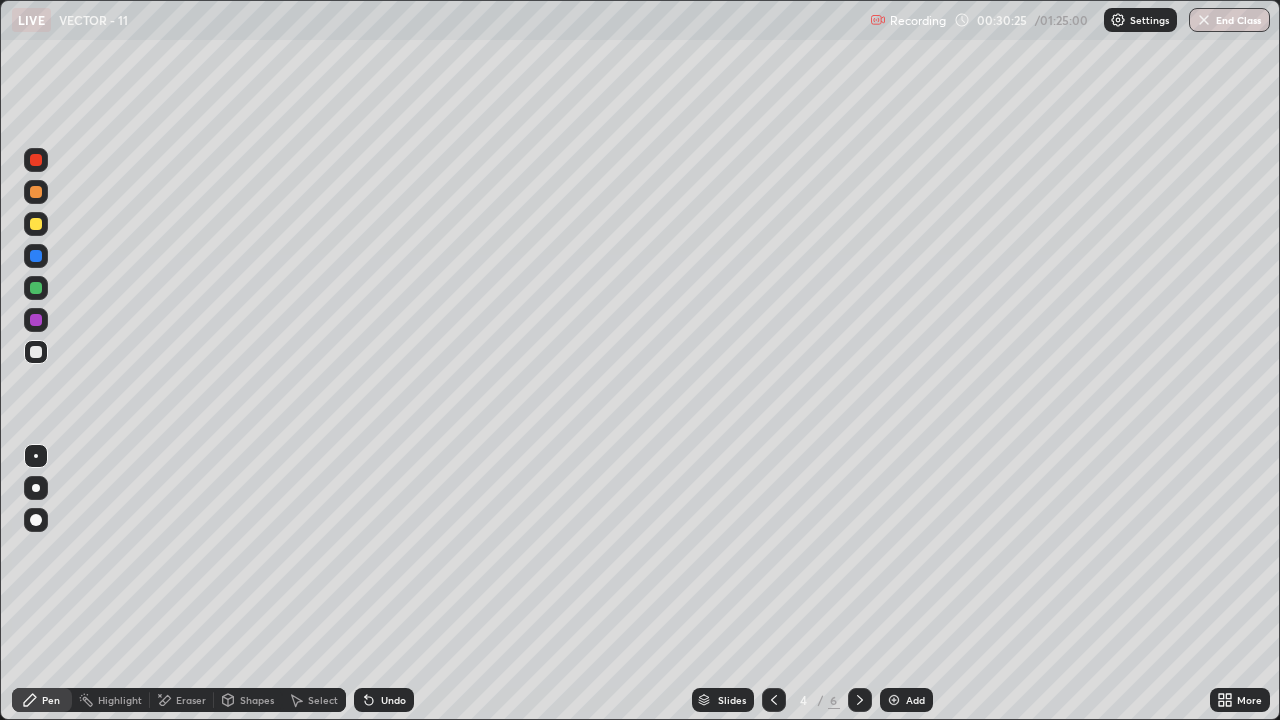 click at bounding box center (860, 700) 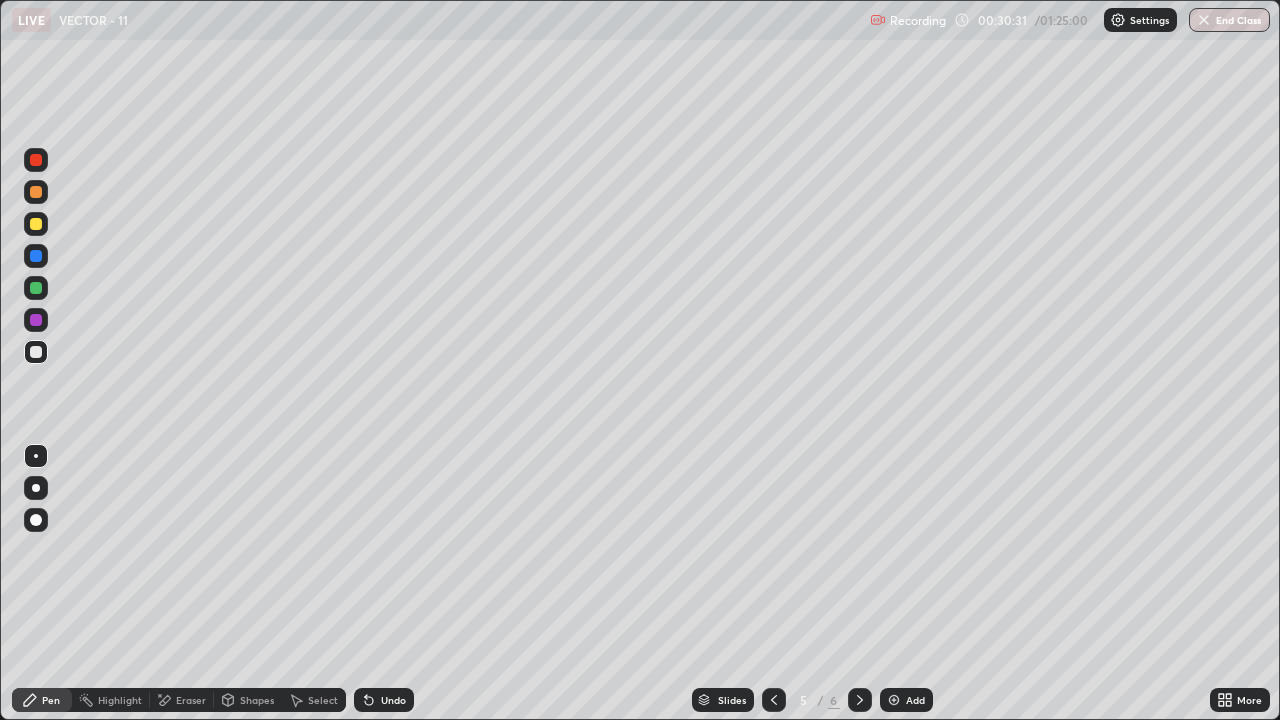 click 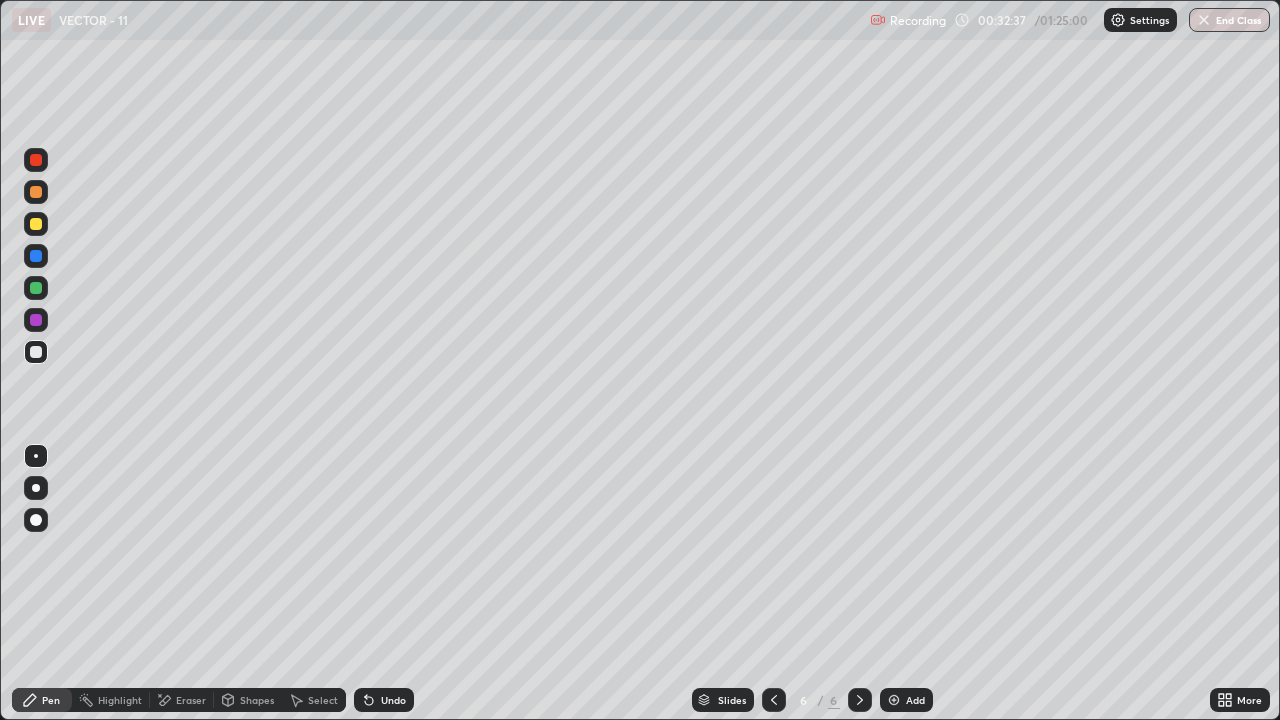 click at bounding box center [36, 224] 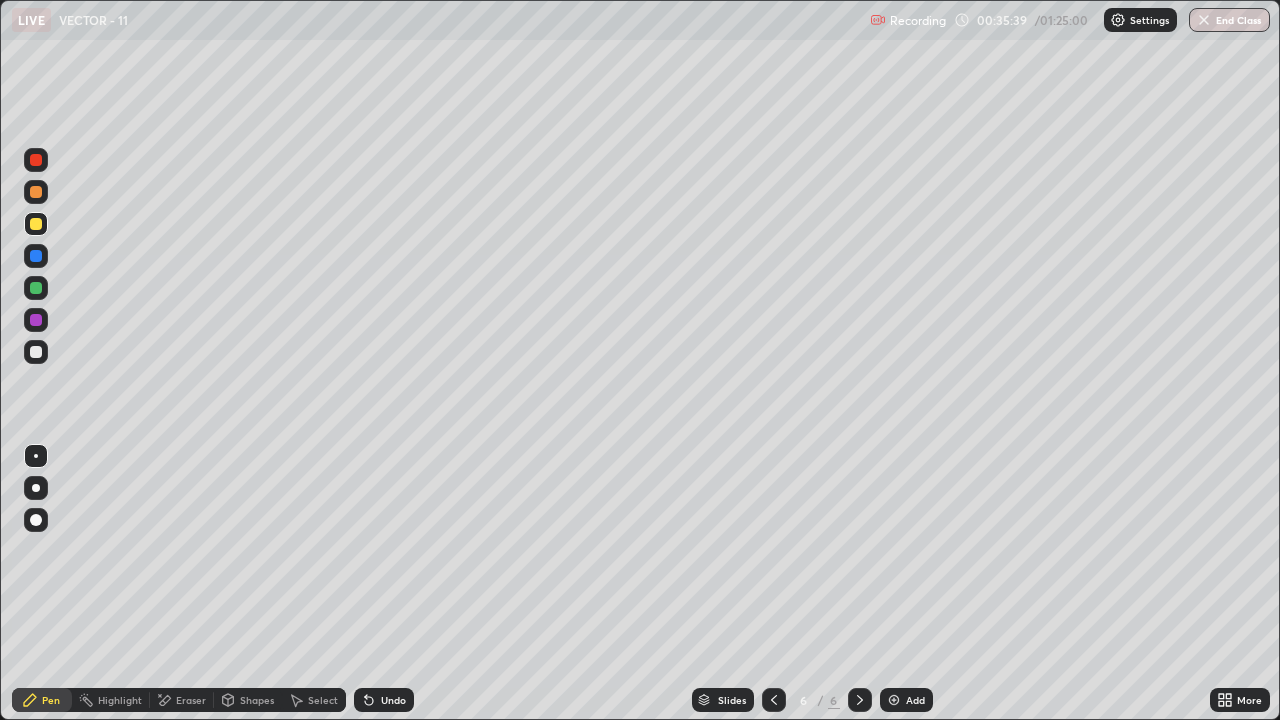 click on "Add" at bounding box center (906, 700) 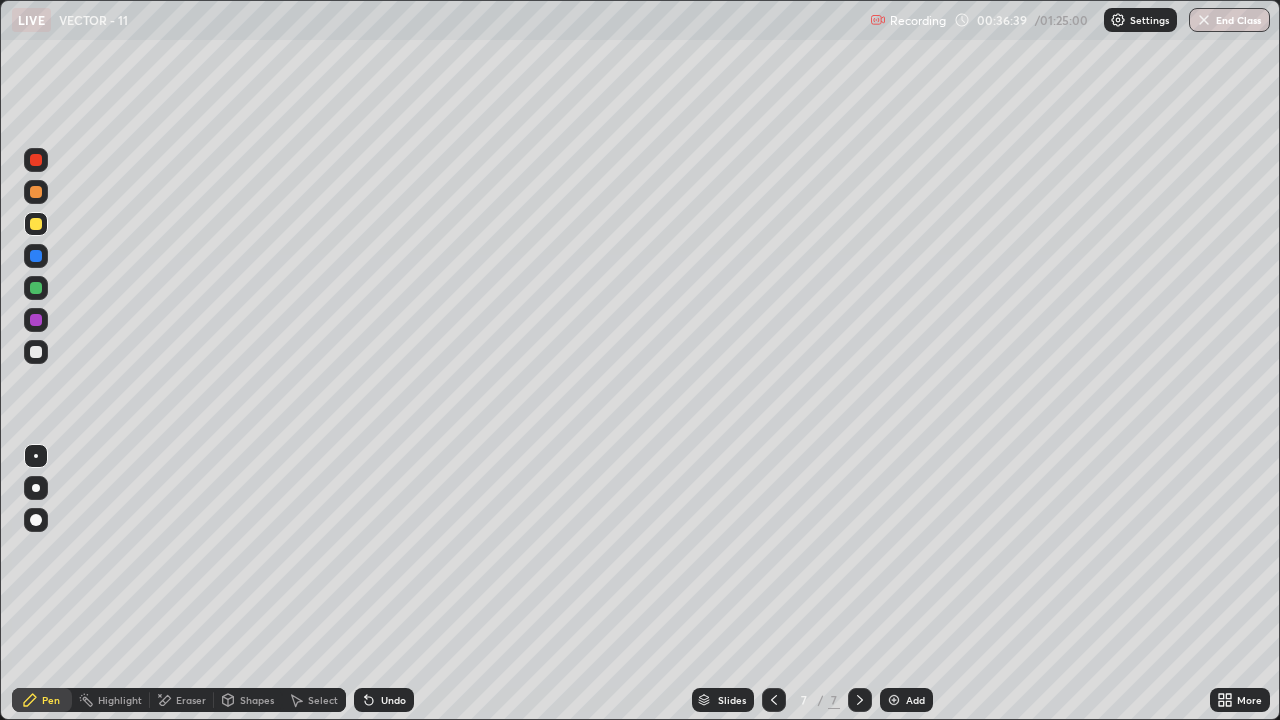 click at bounding box center [36, 352] 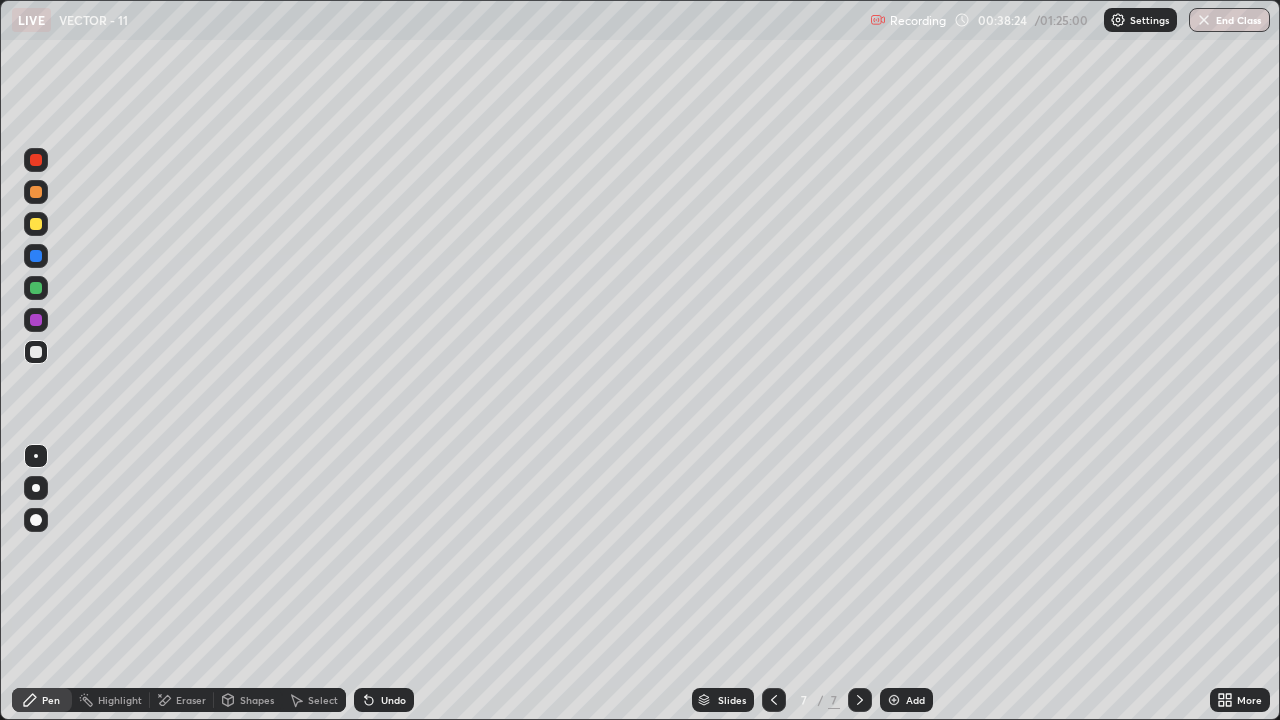 click on "Undo" at bounding box center (384, 700) 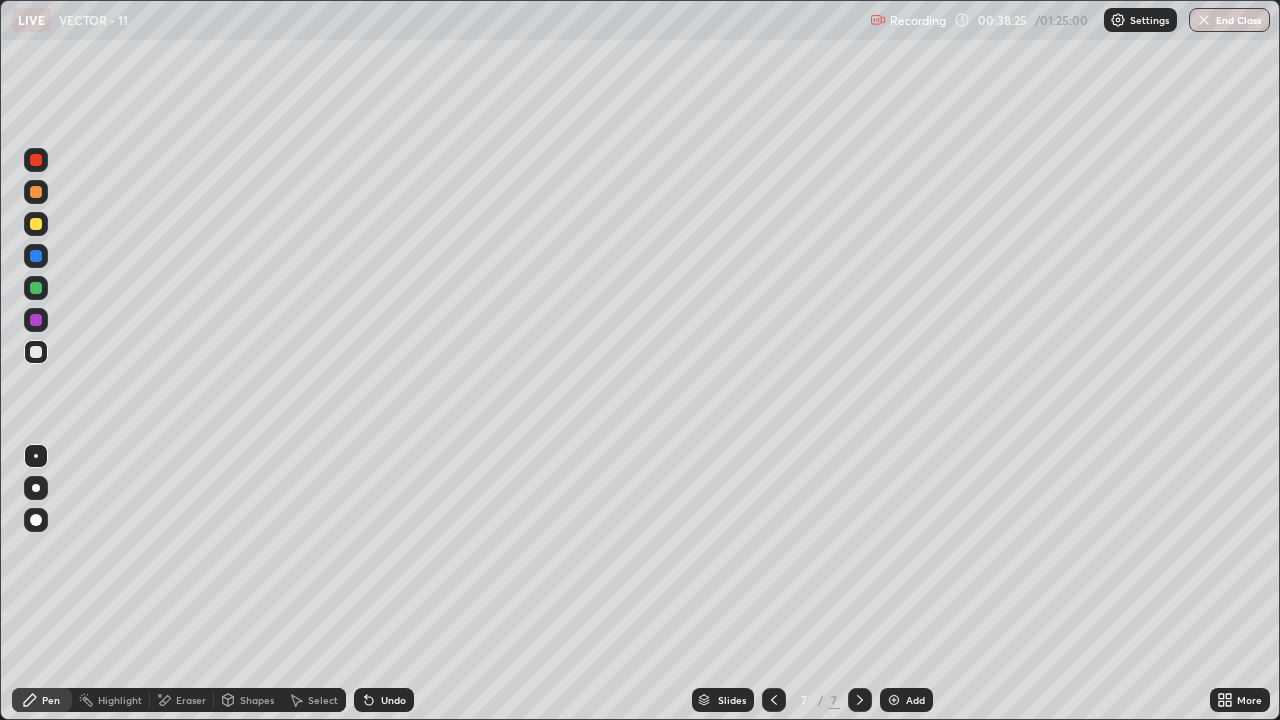 click on "Undo" at bounding box center (384, 700) 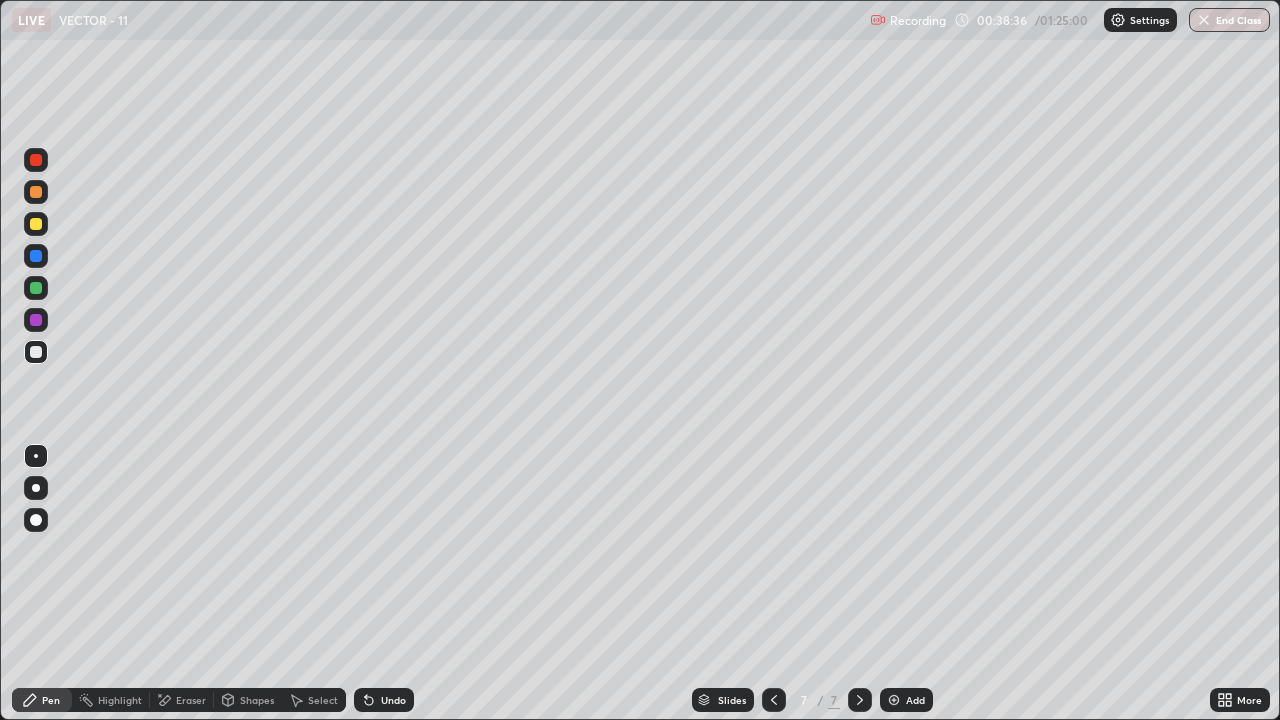 click on "Eraser" at bounding box center [191, 700] 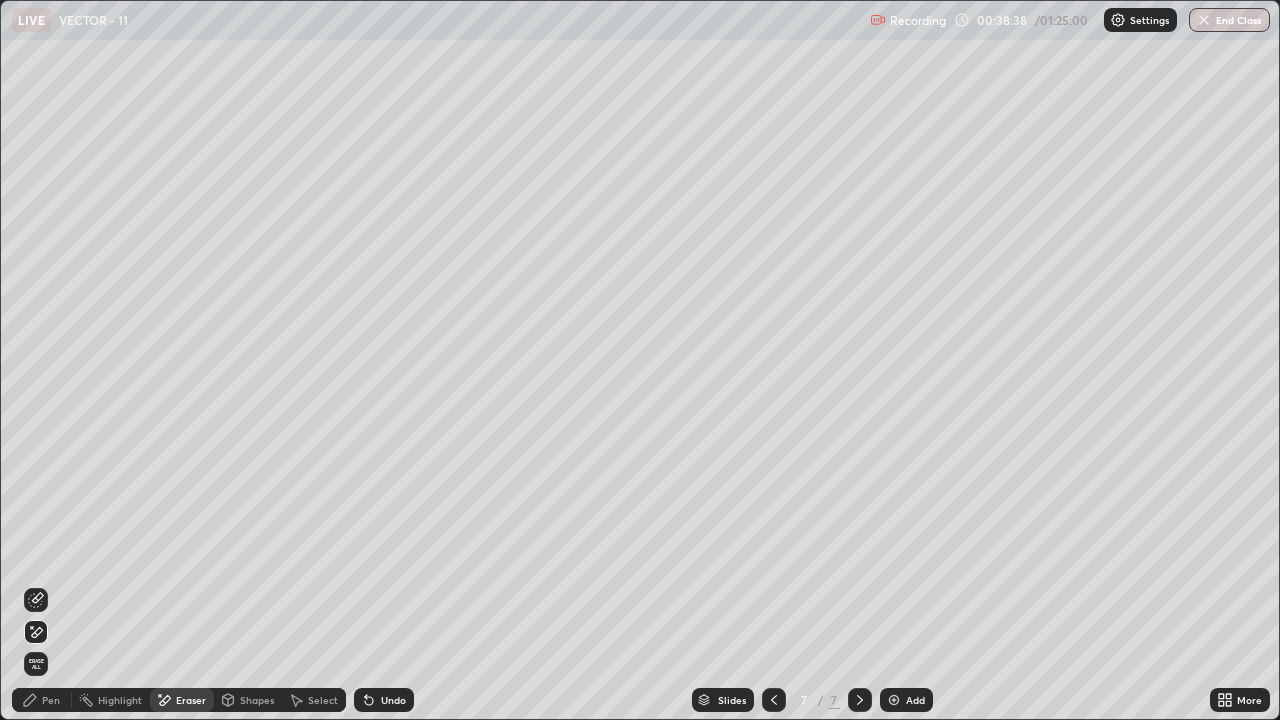 click on "Pen" at bounding box center [42, 700] 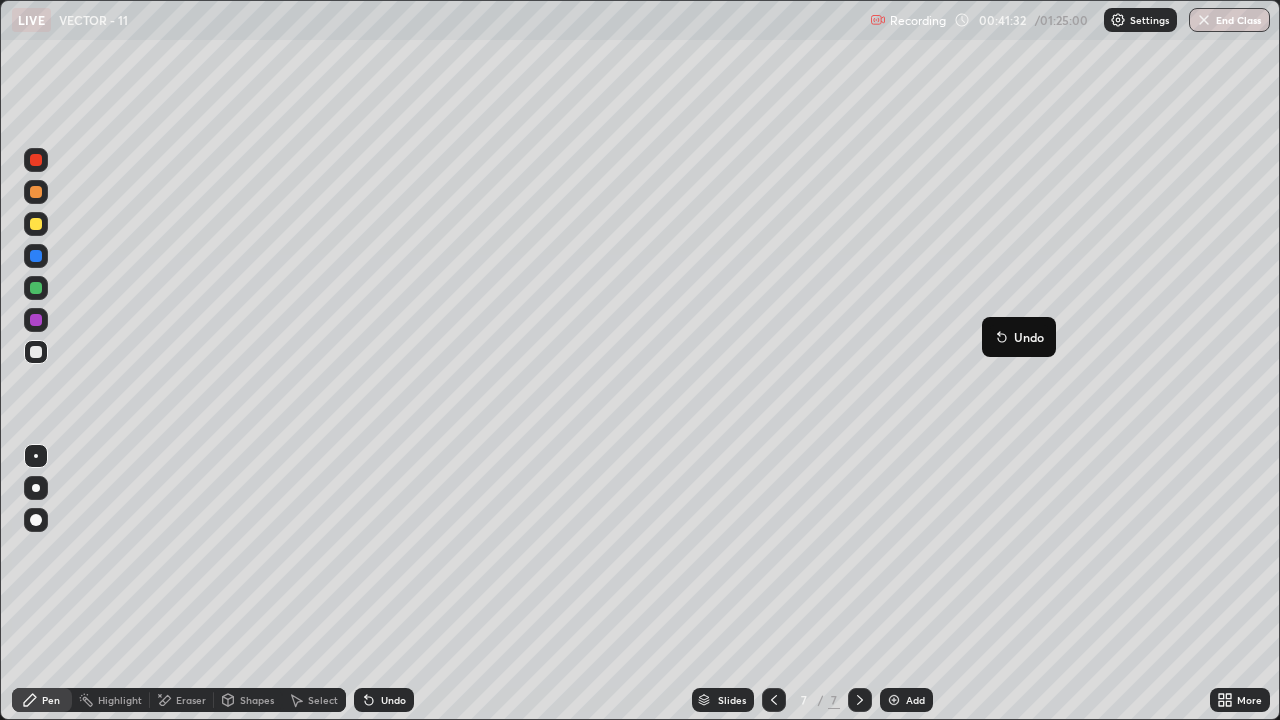click on "Undo" at bounding box center (1019, 337) 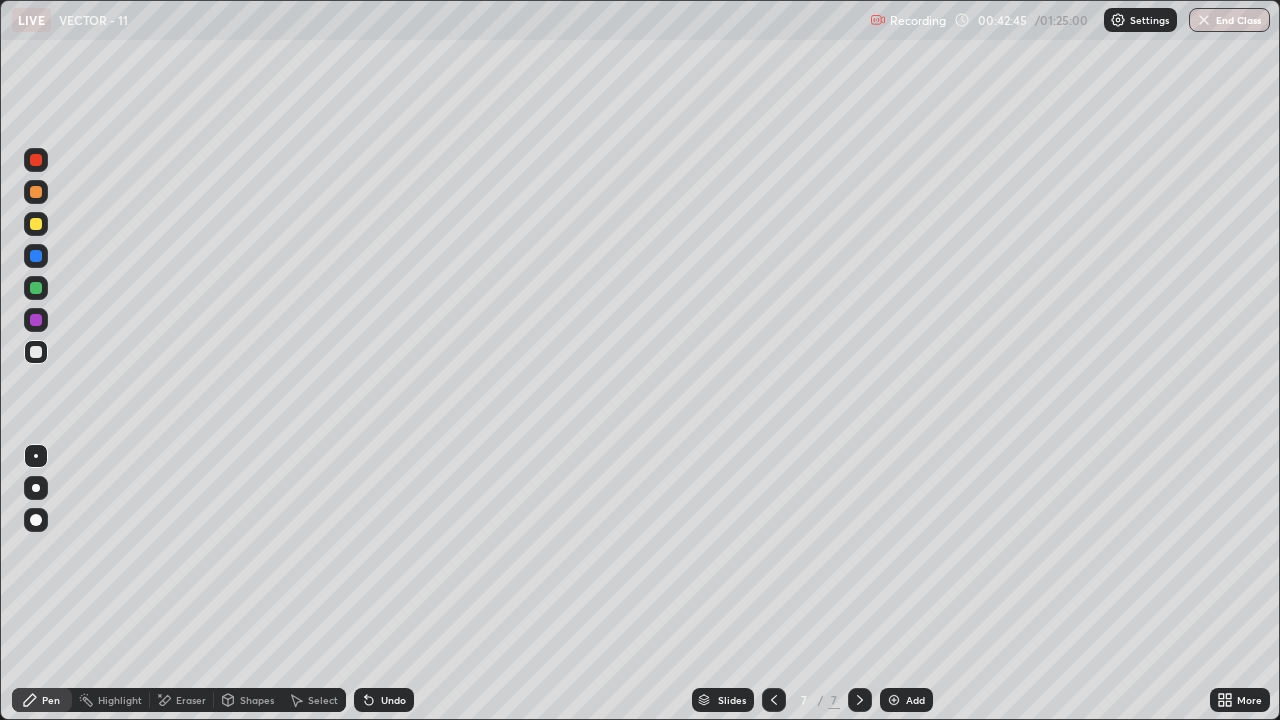 click on "Eraser" at bounding box center (182, 700) 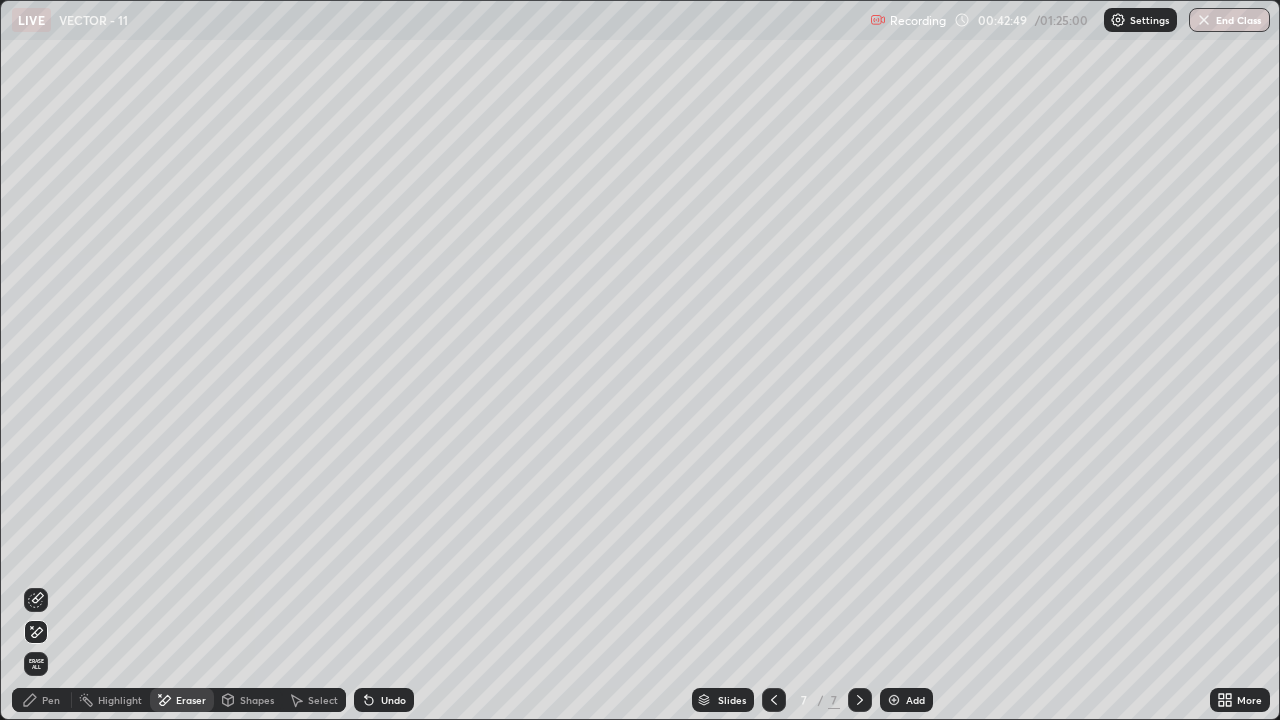 click on "Pen" at bounding box center (42, 700) 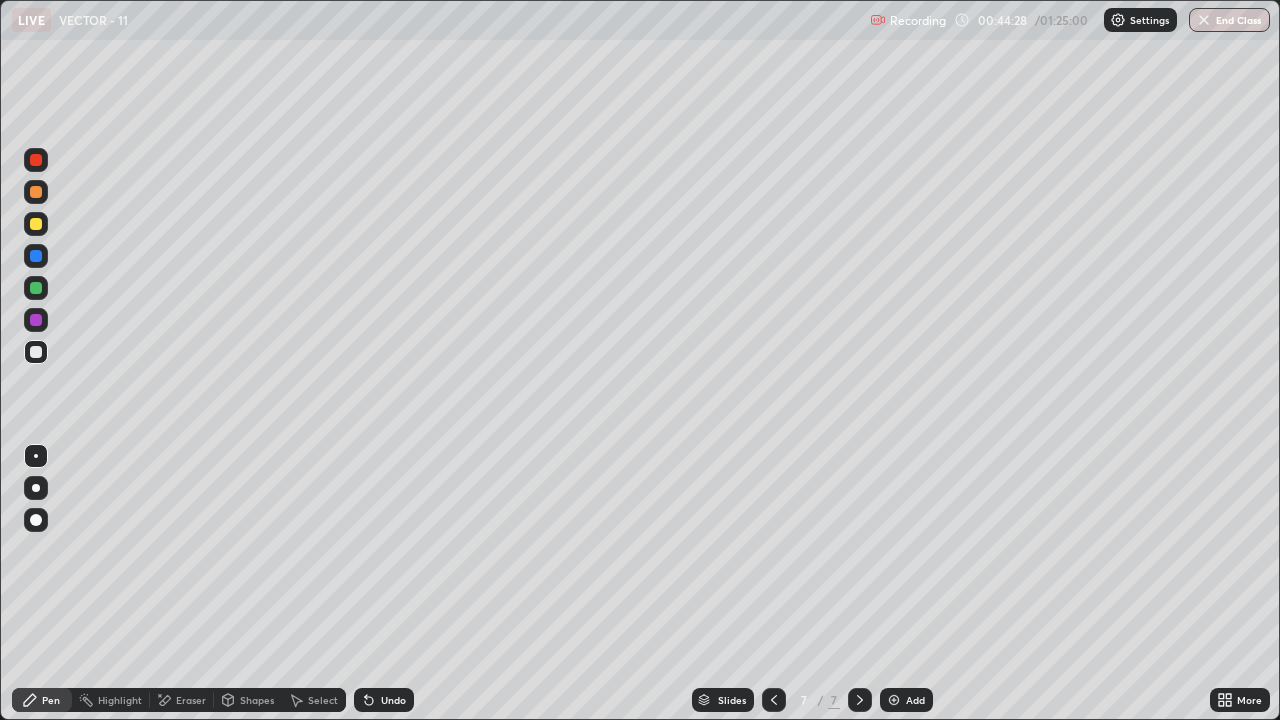 click on "Add" at bounding box center [915, 700] 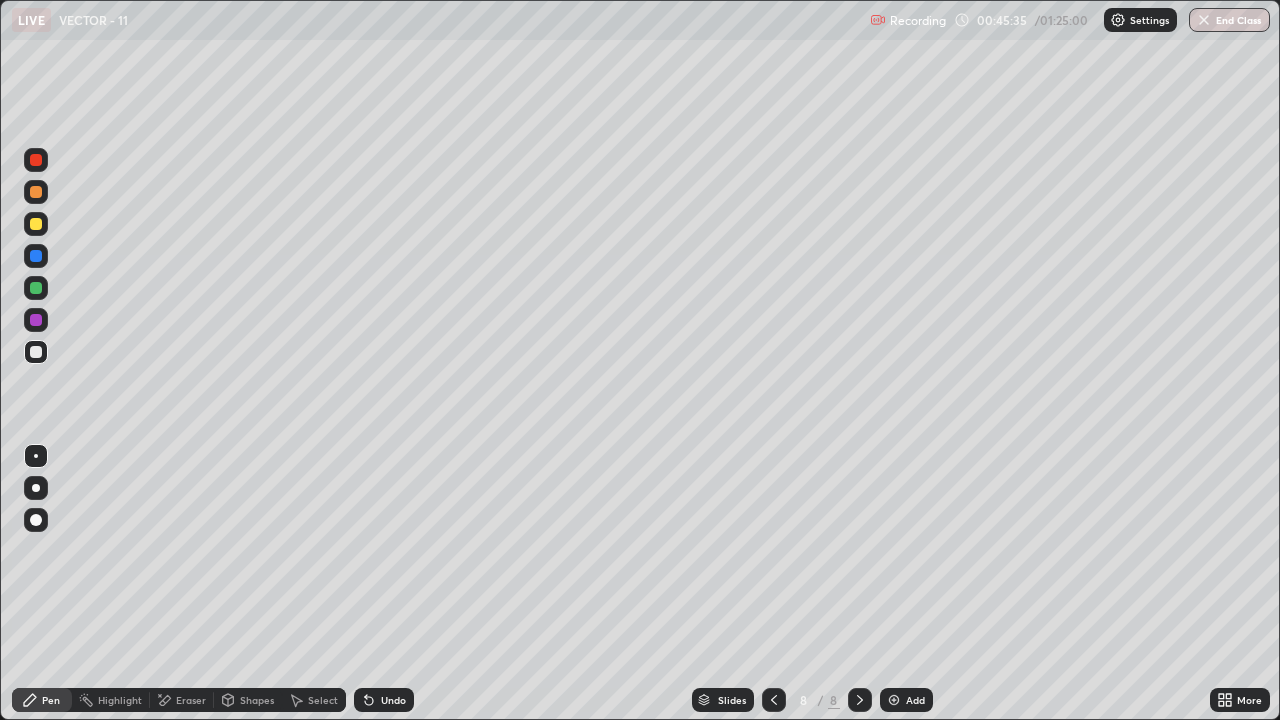 click at bounding box center (36, 224) 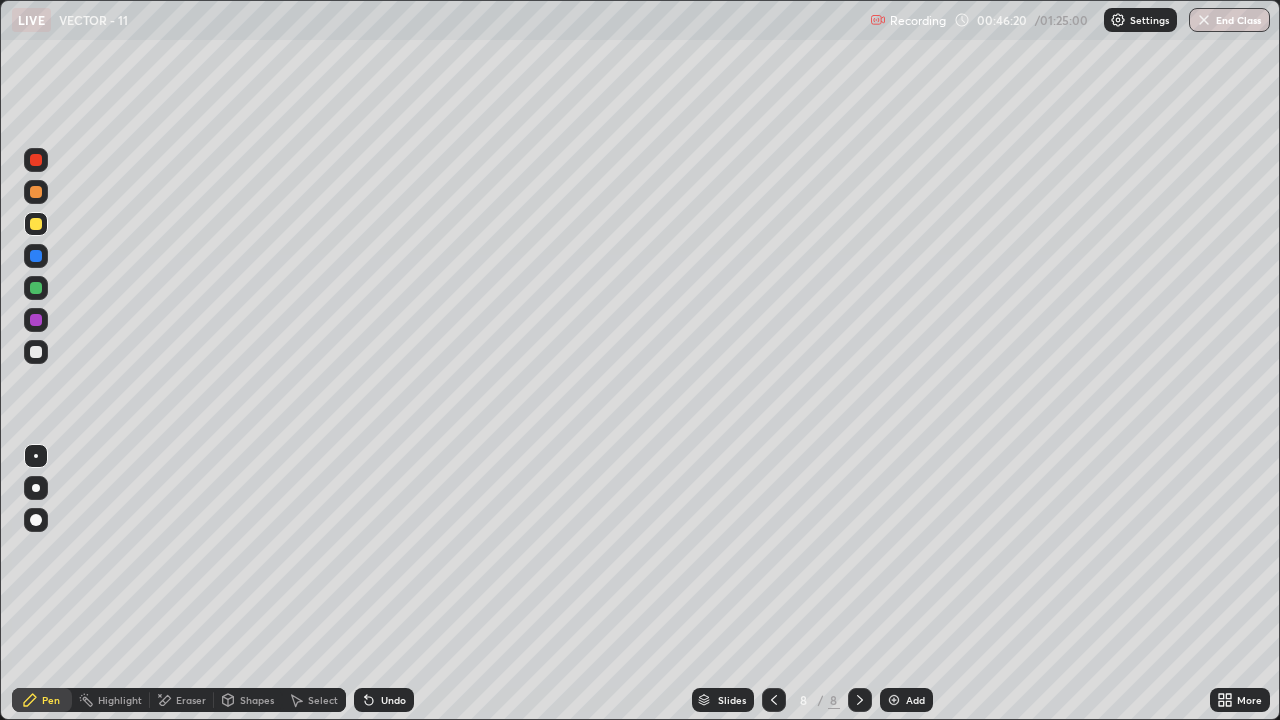 click on "Eraser" at bounding box center (191, 700) 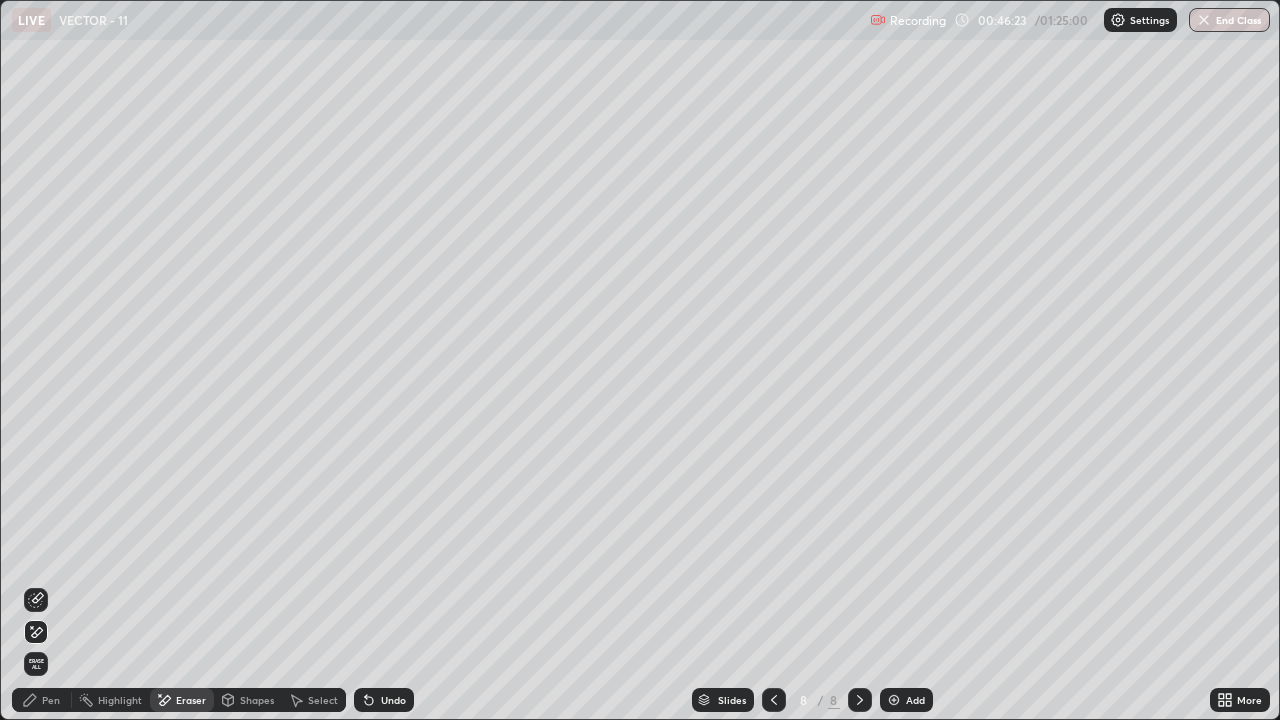 click on "Pen" at bounding box center [51, 700] 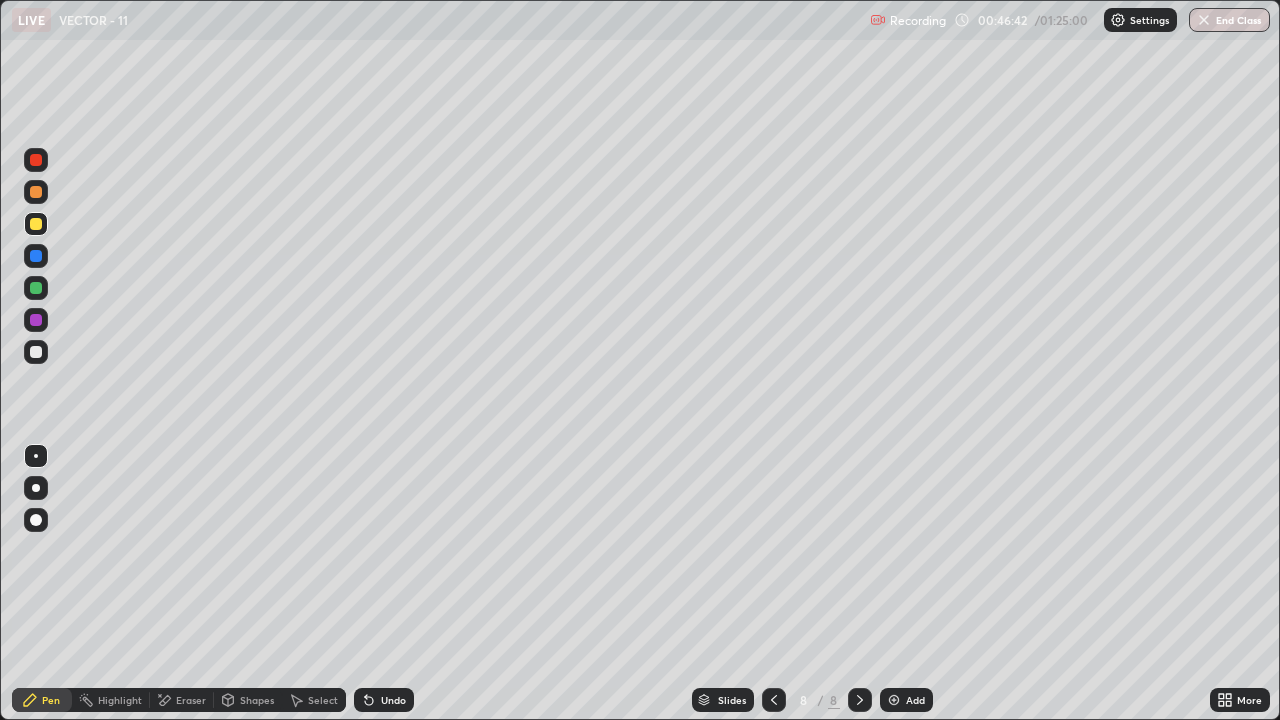 click on "Eraser" at bounding box center (191, 700) 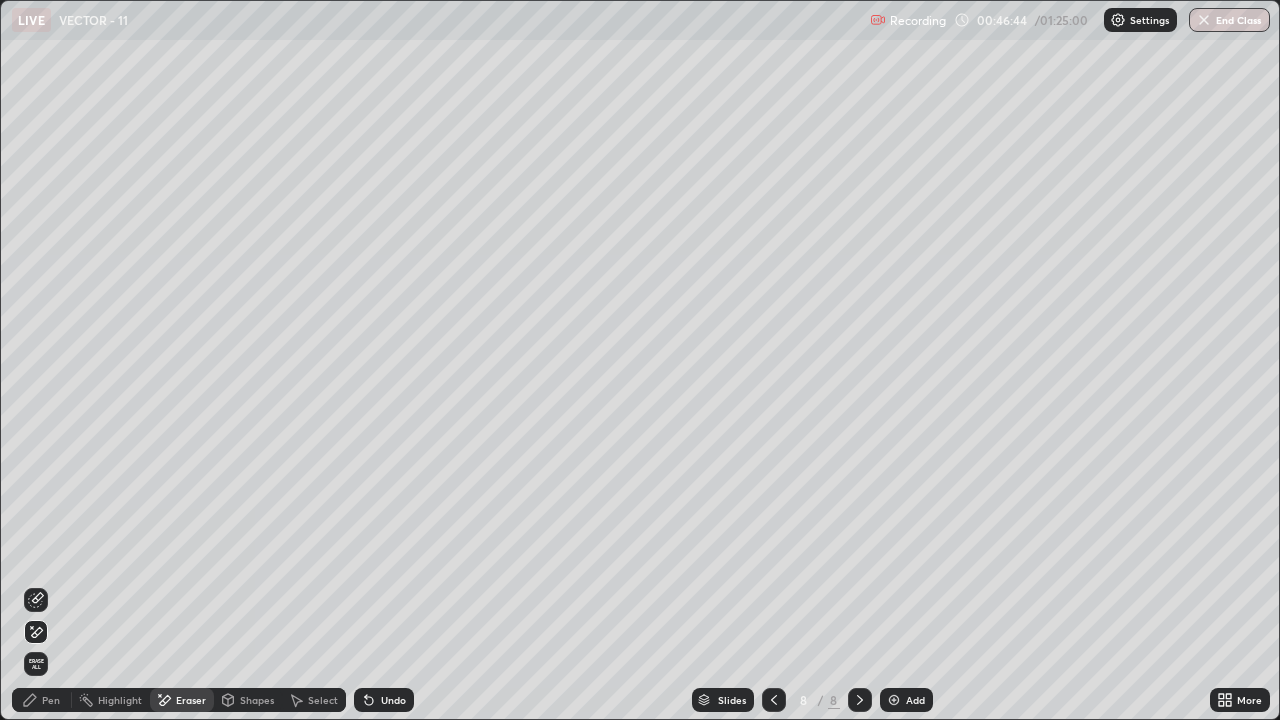 click on "Pen" at bounding box center (51, 700) 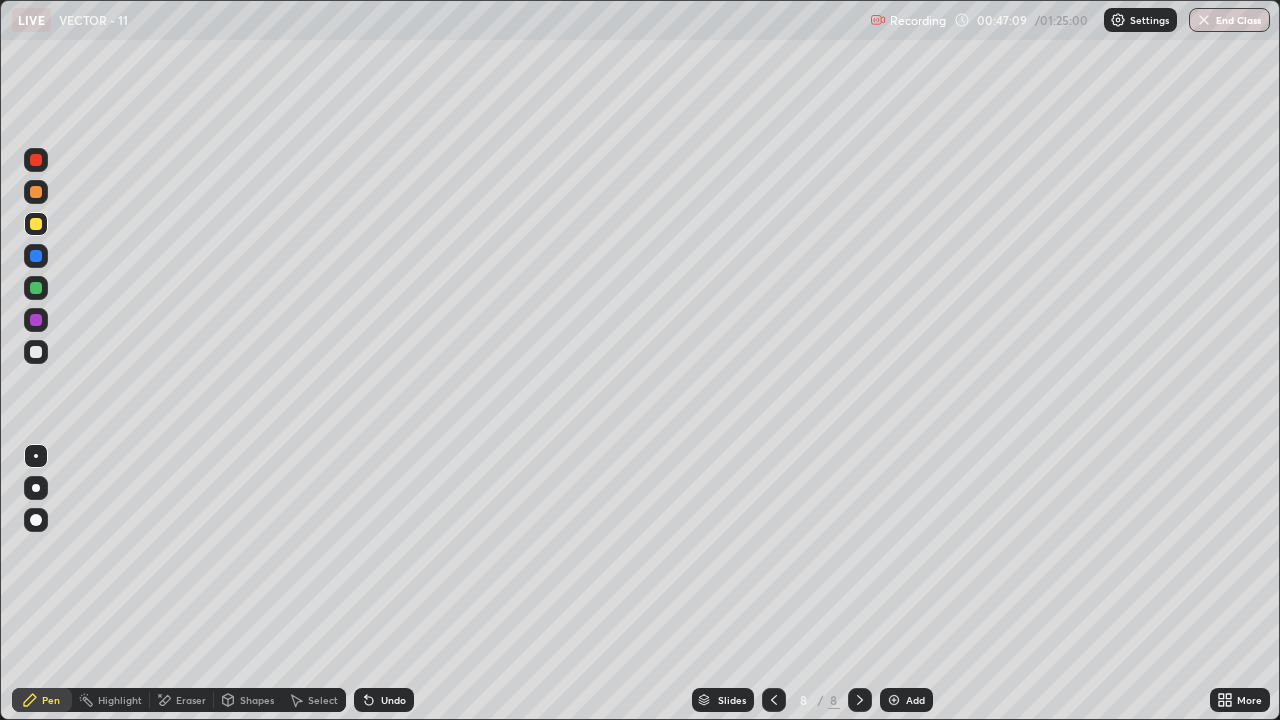 click on "Eraser" at bounding box center [191, 700] 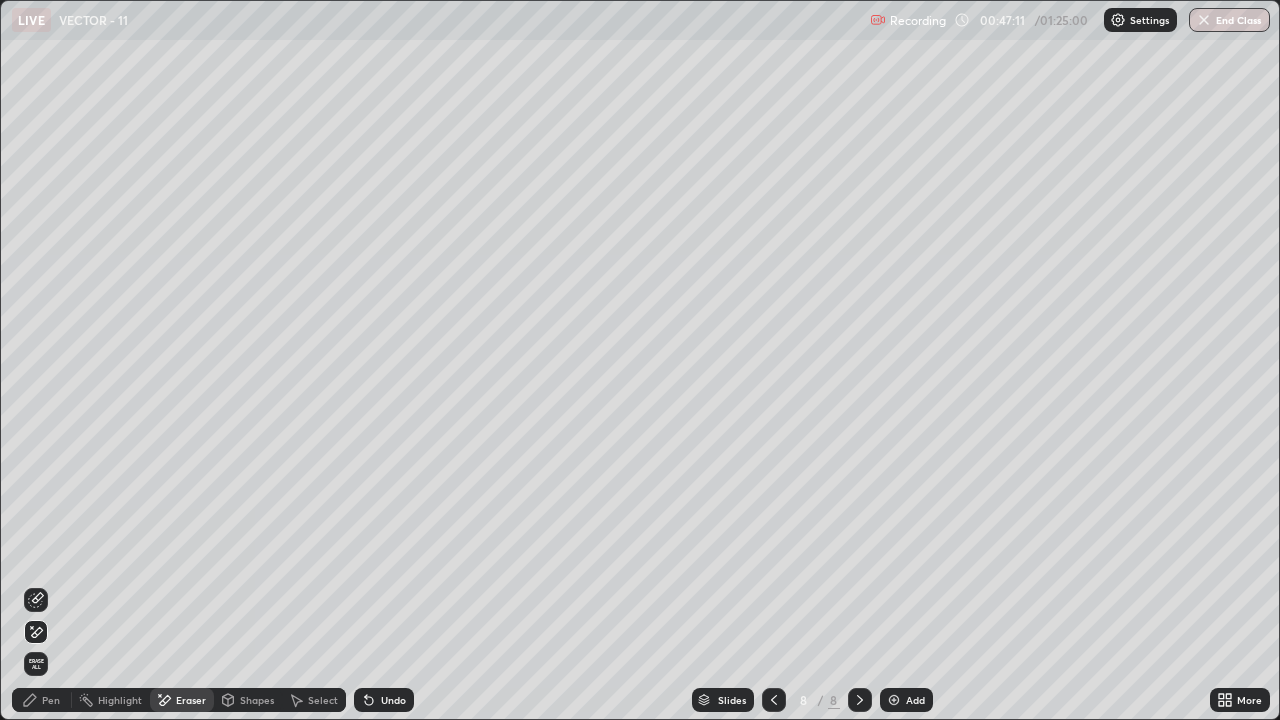 click on "Erase all" at bounding box center [36, 664] 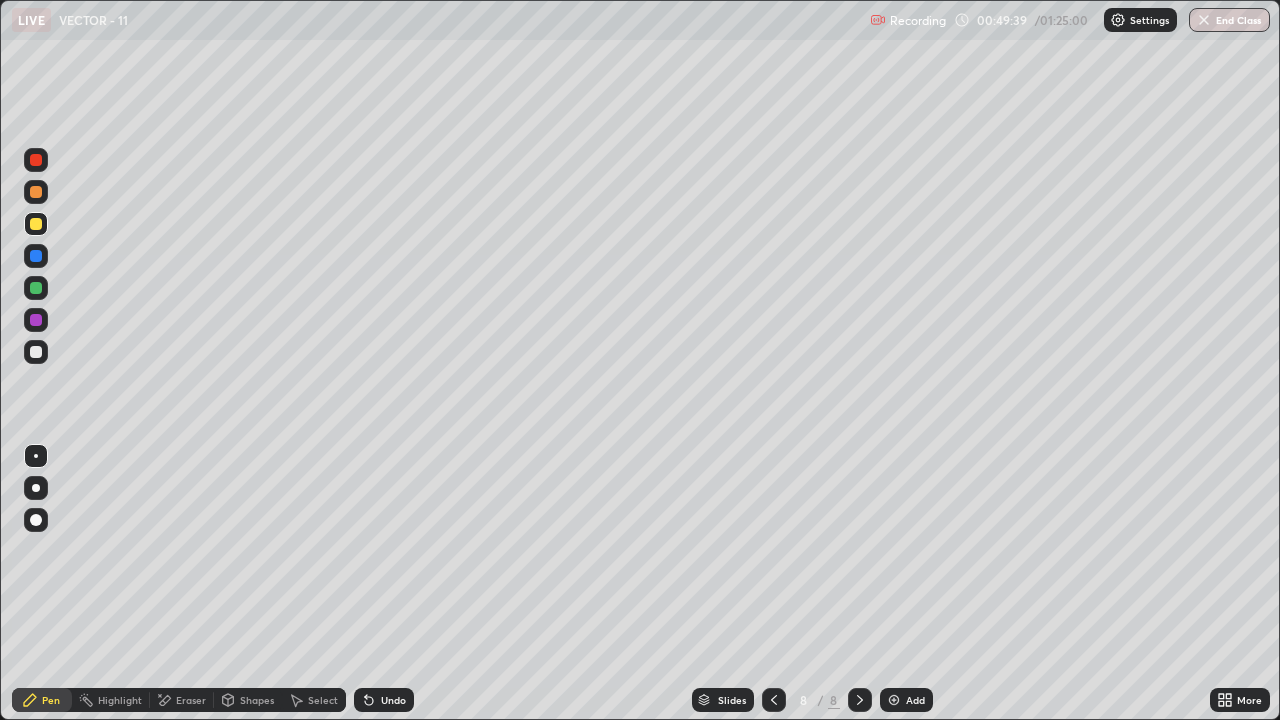 click on "Eraser" at bounding box center (191, 700) 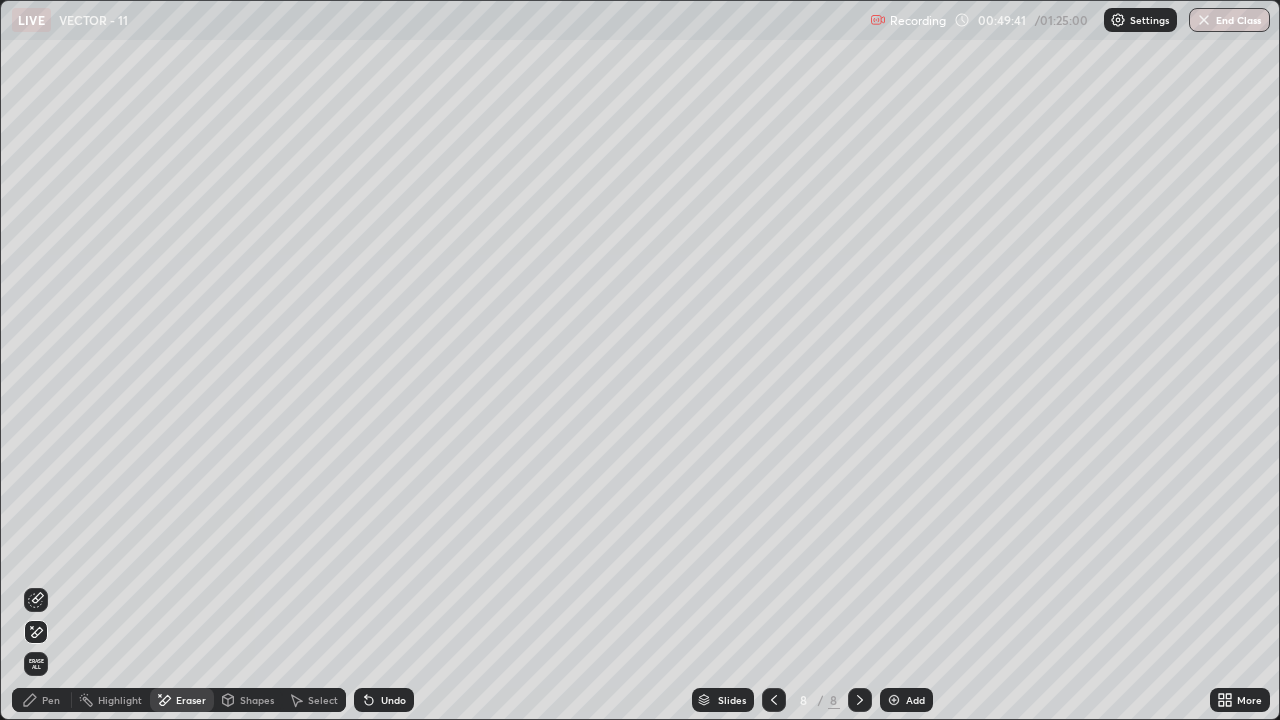 click on "Pen" at bounding box center [51, 700] 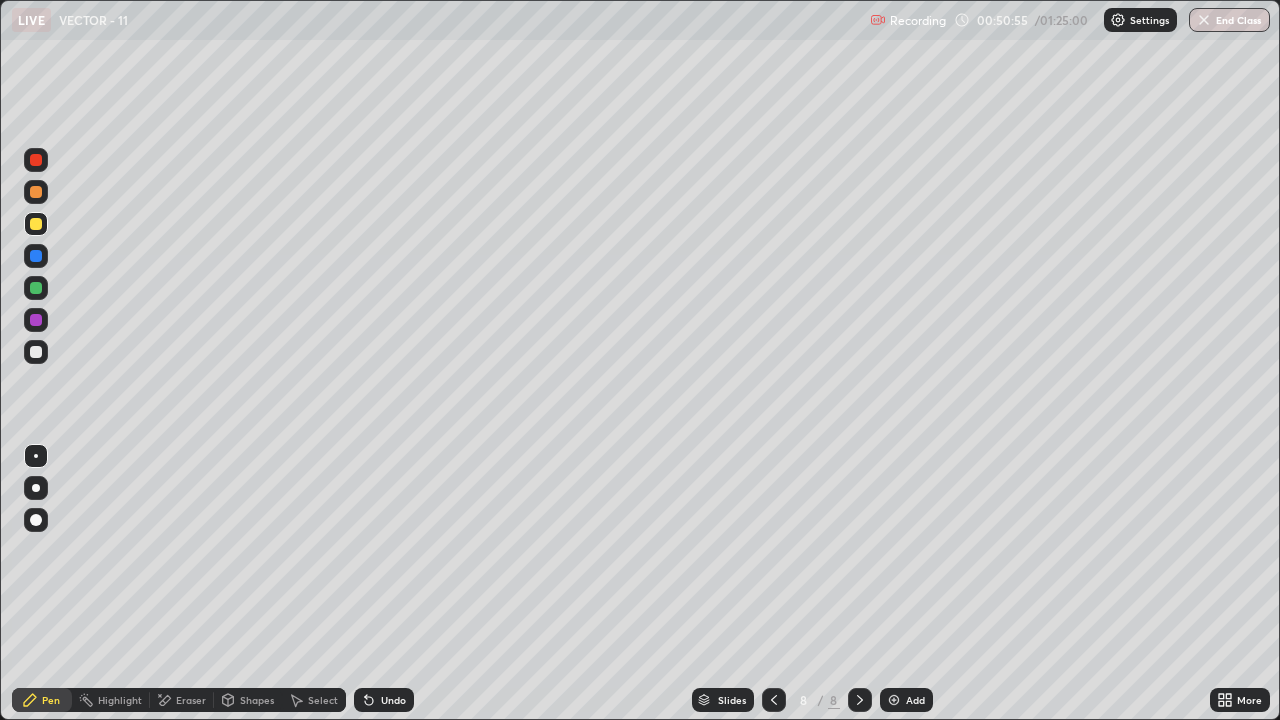 click at bounding box center (36, 352) 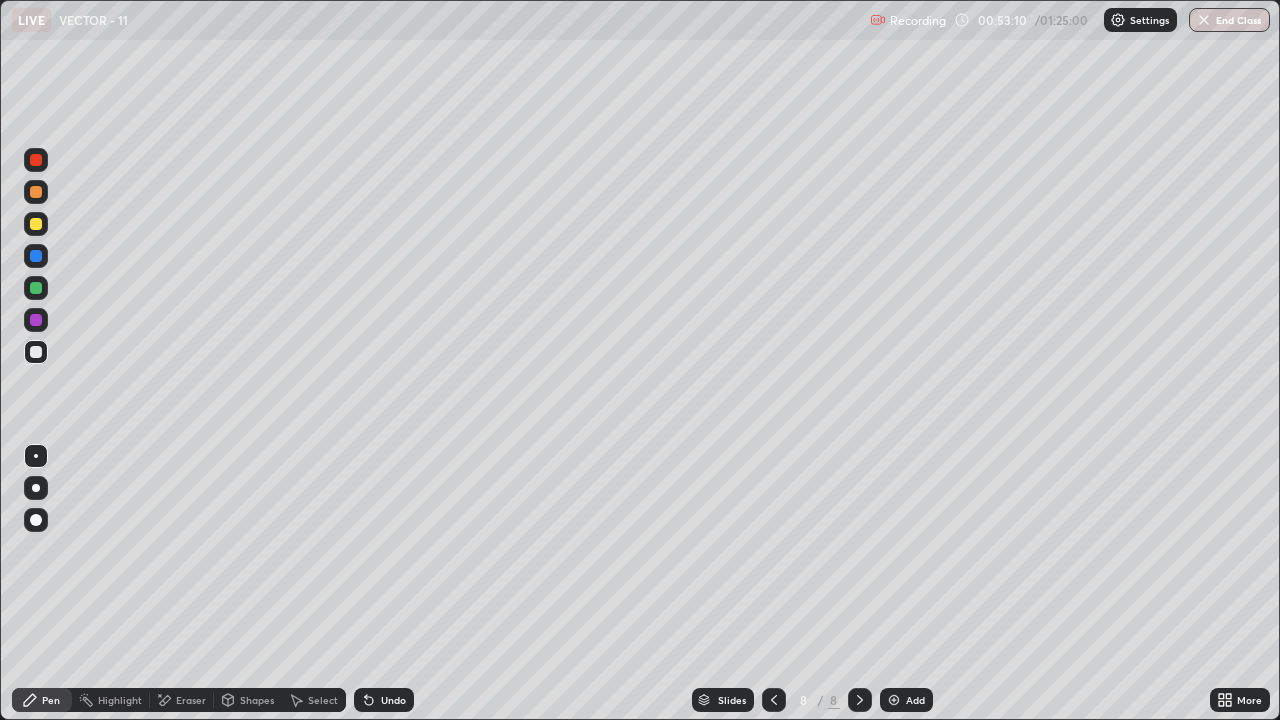 click on "Add" at bounding box center (906, 700) 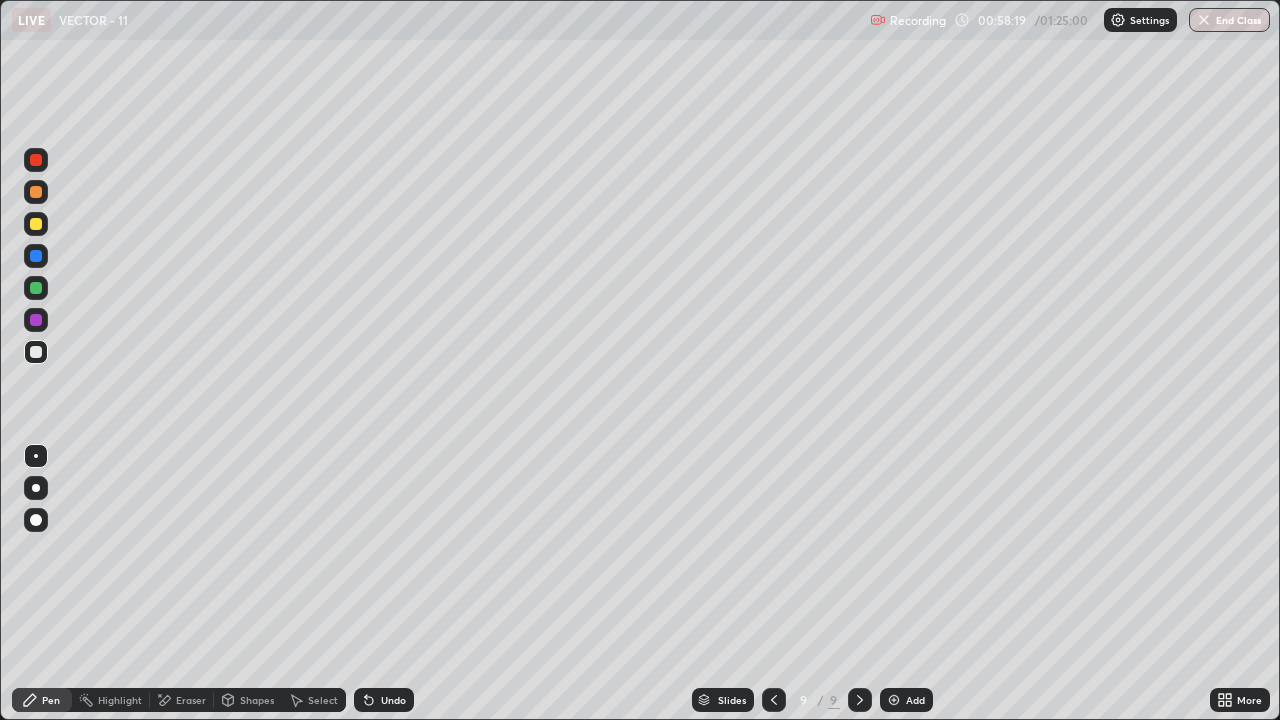 click at bounding box center [894, 700] 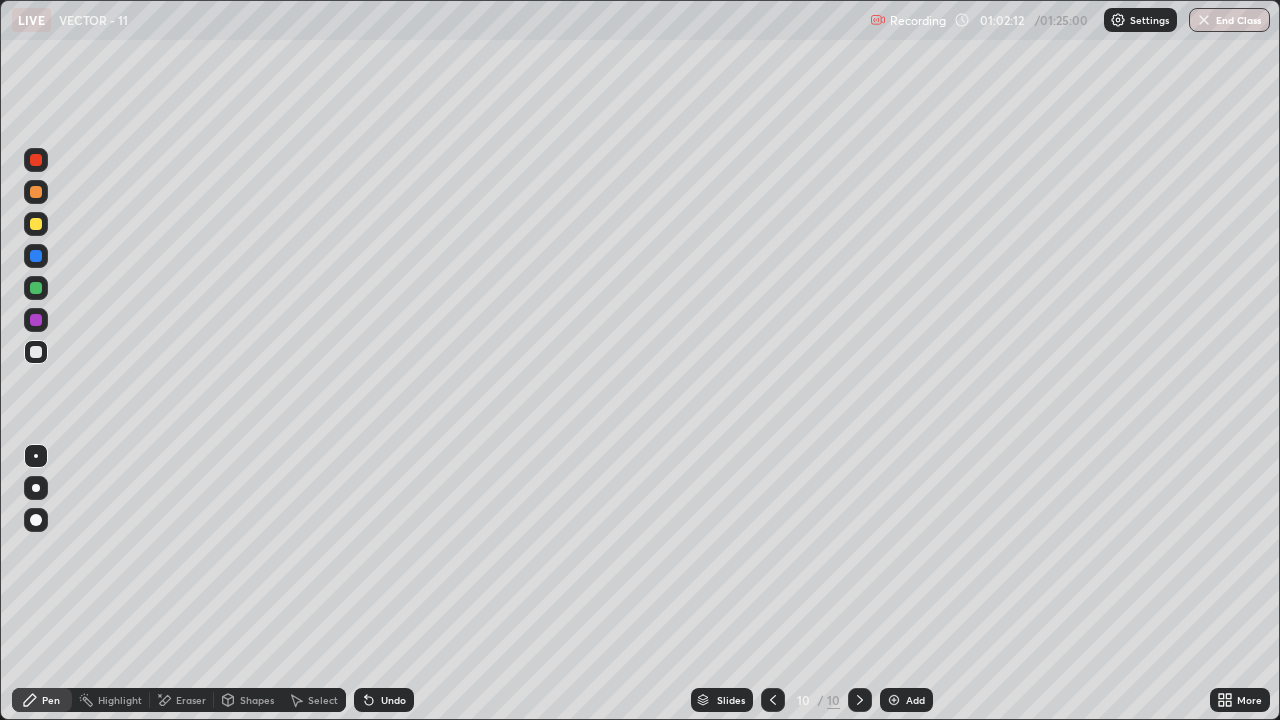 click on "Eraser" at bounding box center (191, 700) 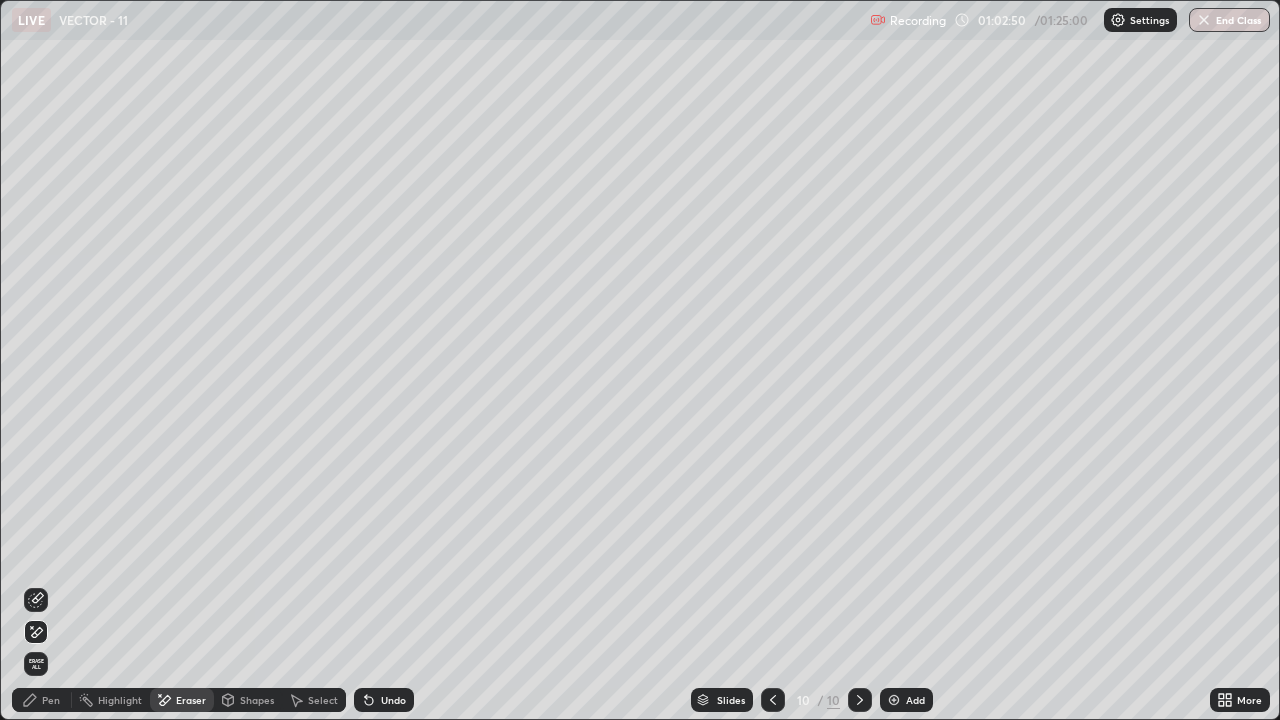 click on "Pen" at bounding box center [51, 700] 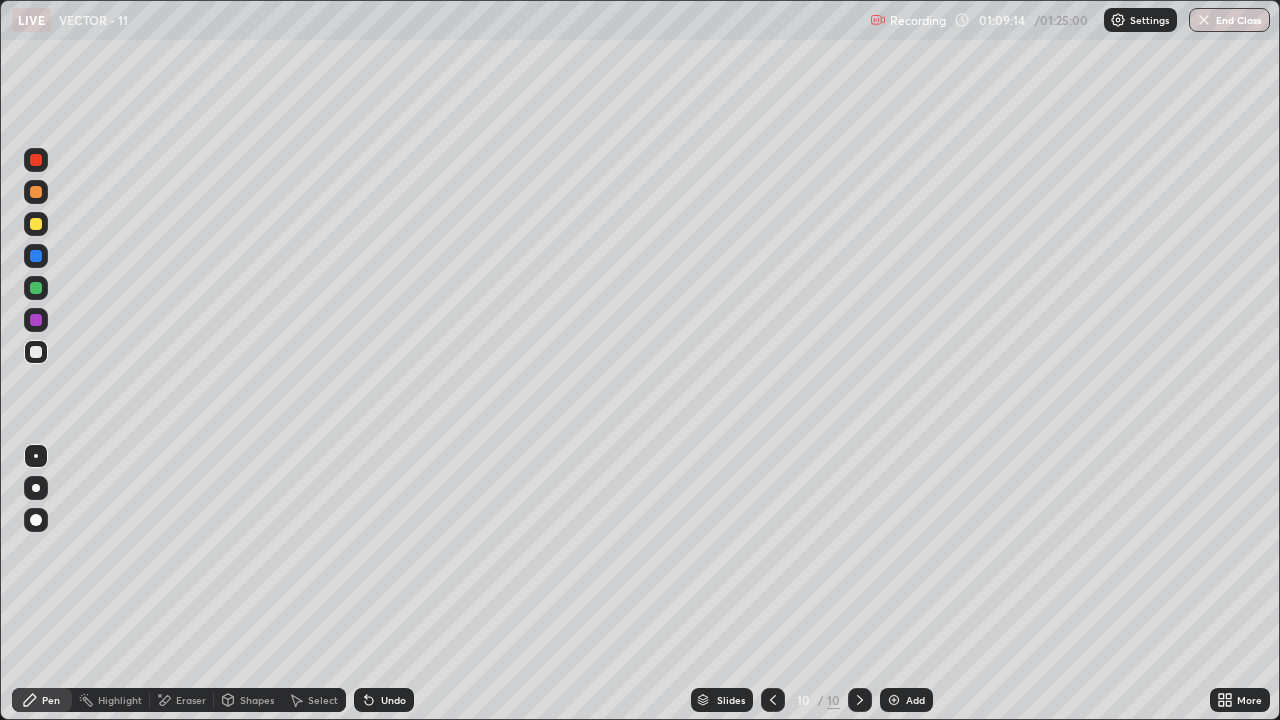 click on "Slides 10 / 10 Add" at bounding box center (812, 700) 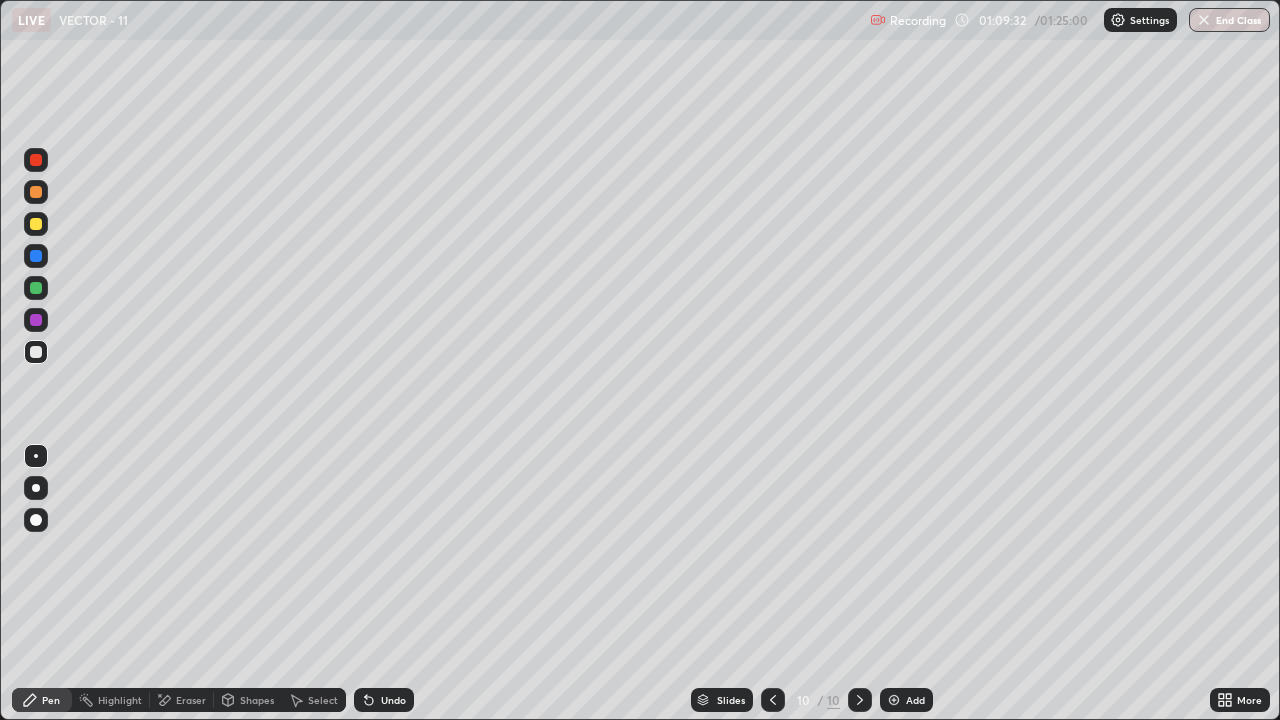 click on "Add" at bounding box center [906, 700] 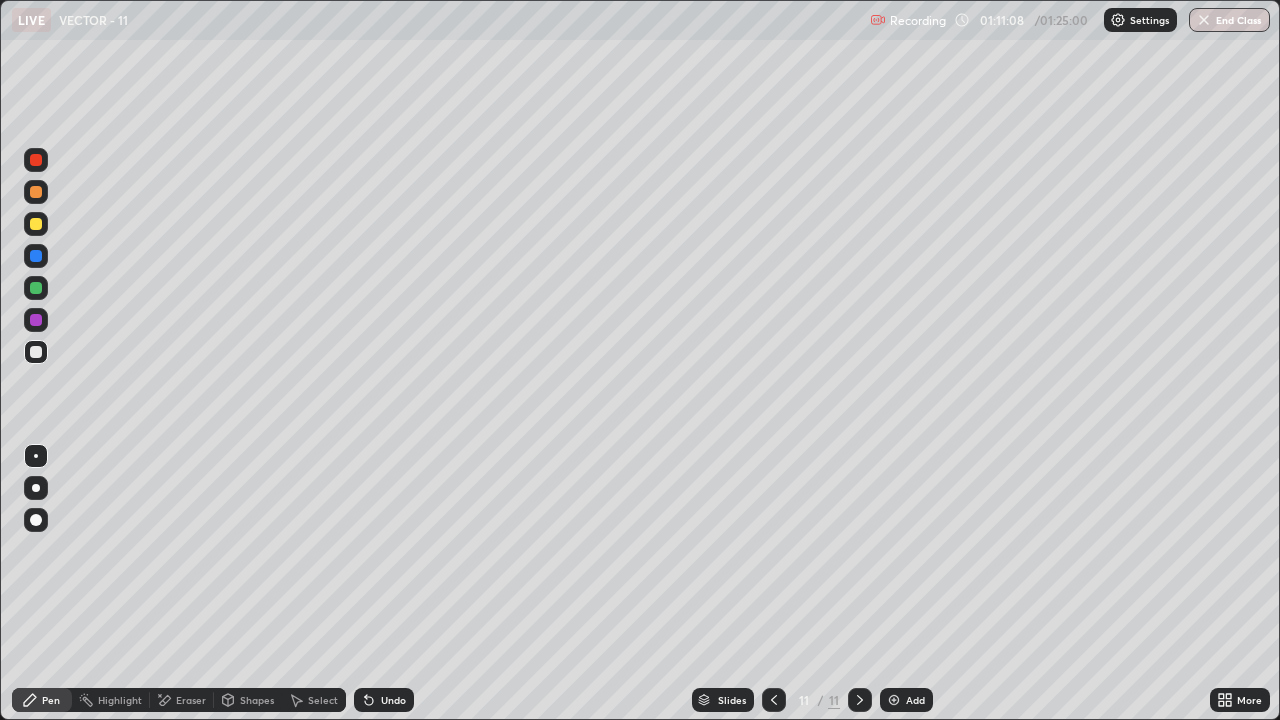 click at bounding box center [894, 700] 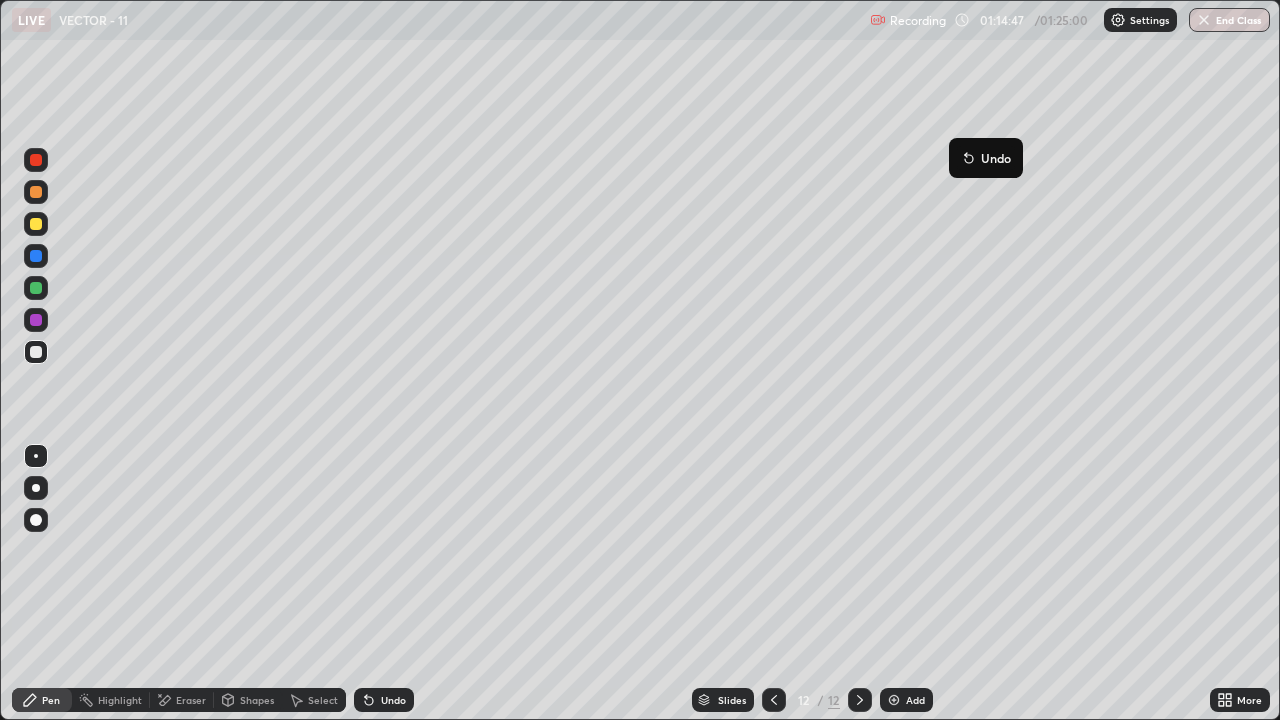 click on "Undo" at bounding box center [996, 158] 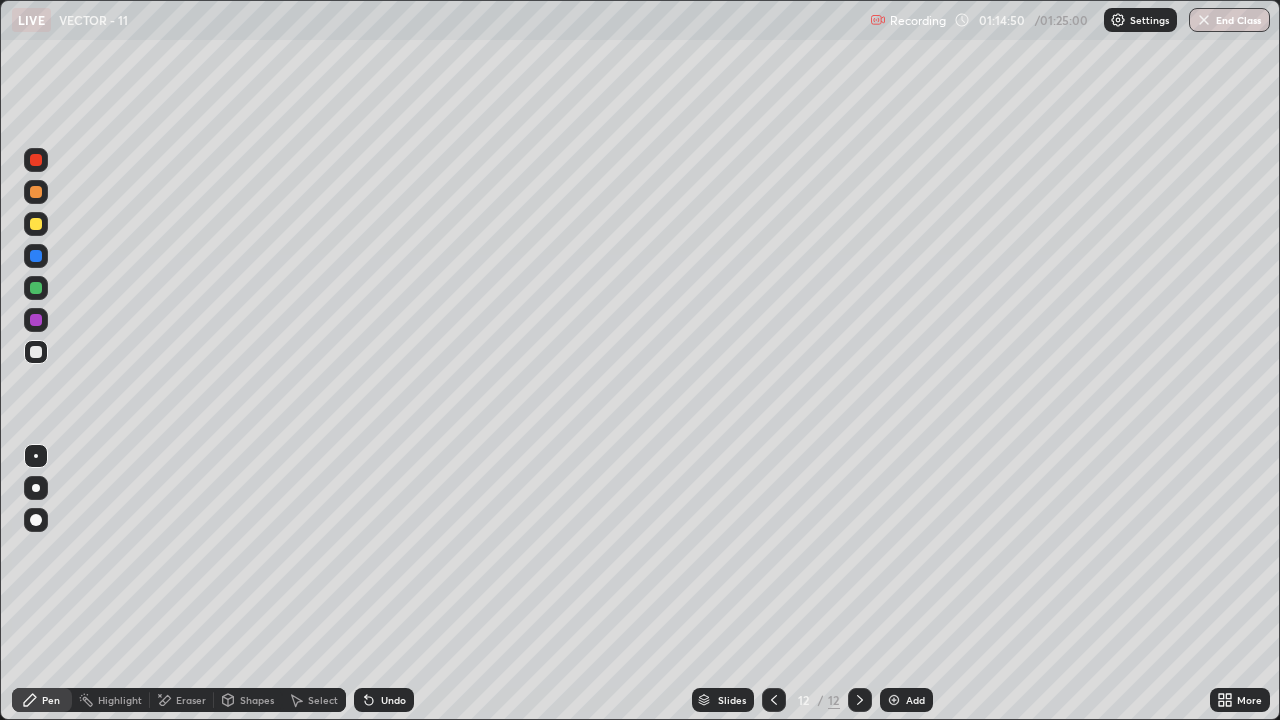 click on "Pen" at bounding box center (42, 700) 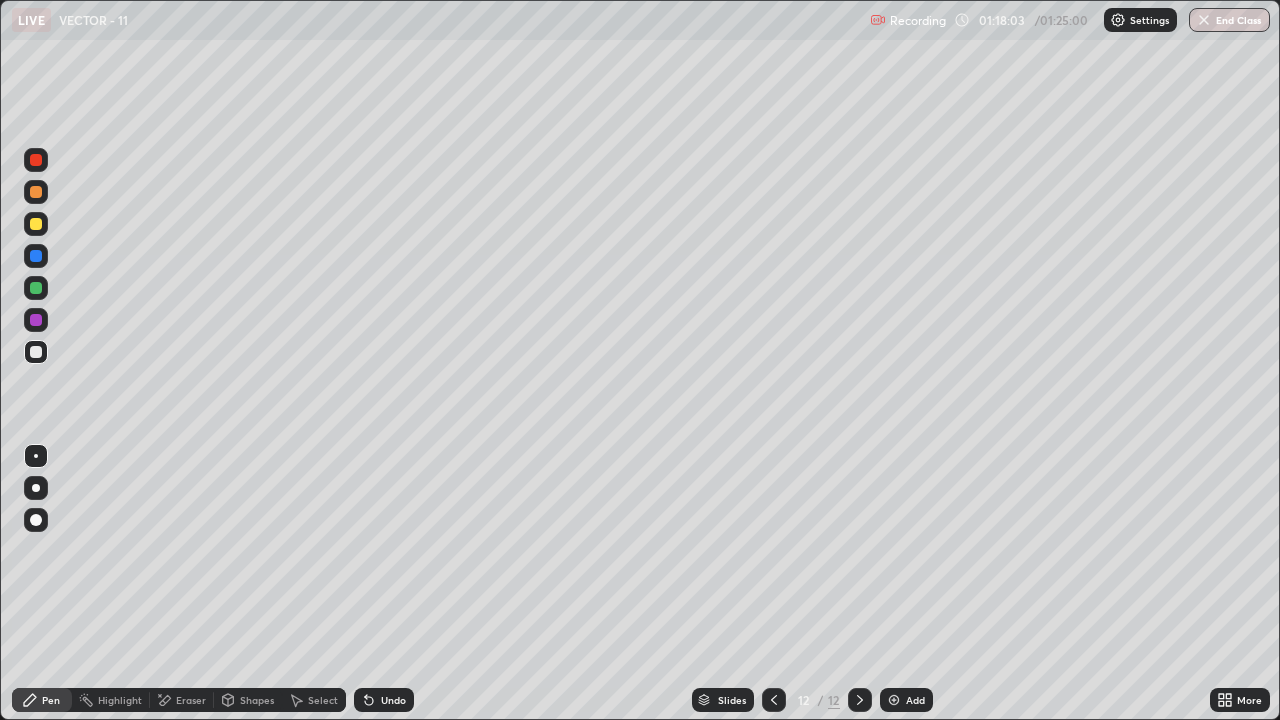 click on "Undo" at bounding box center [393, 700] 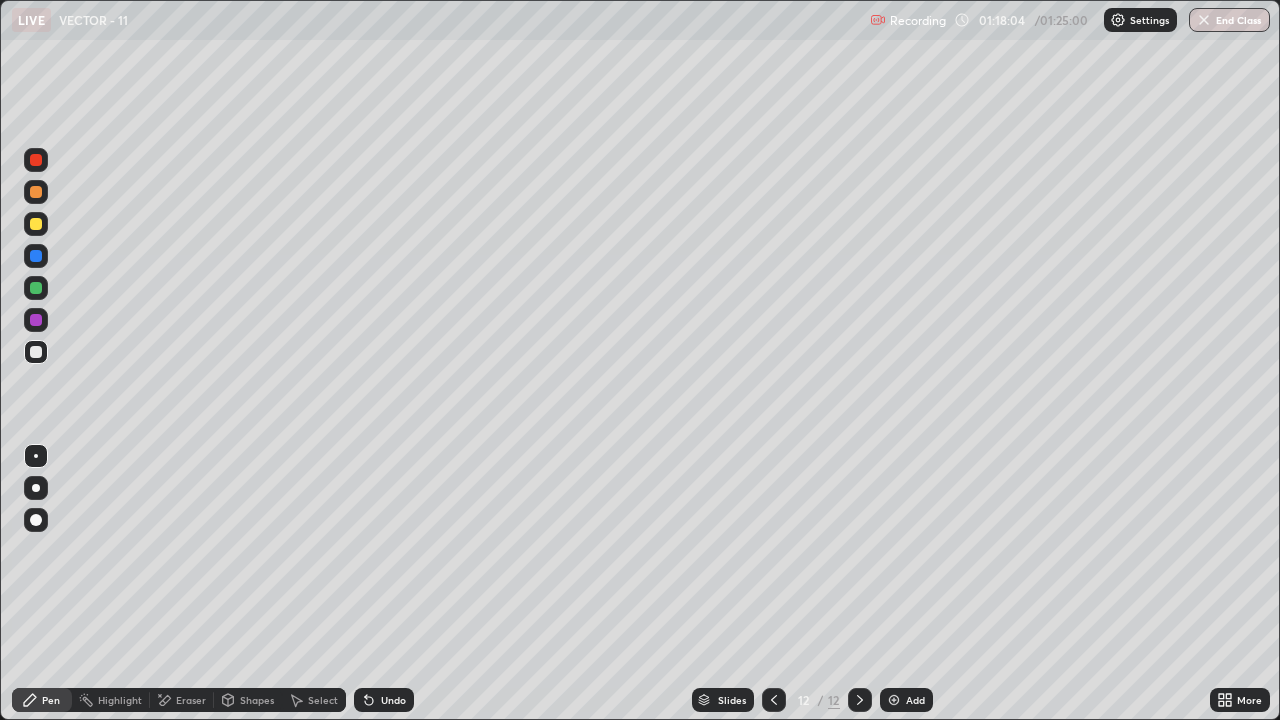 click on "Undo" at bounding box center [384, 700] 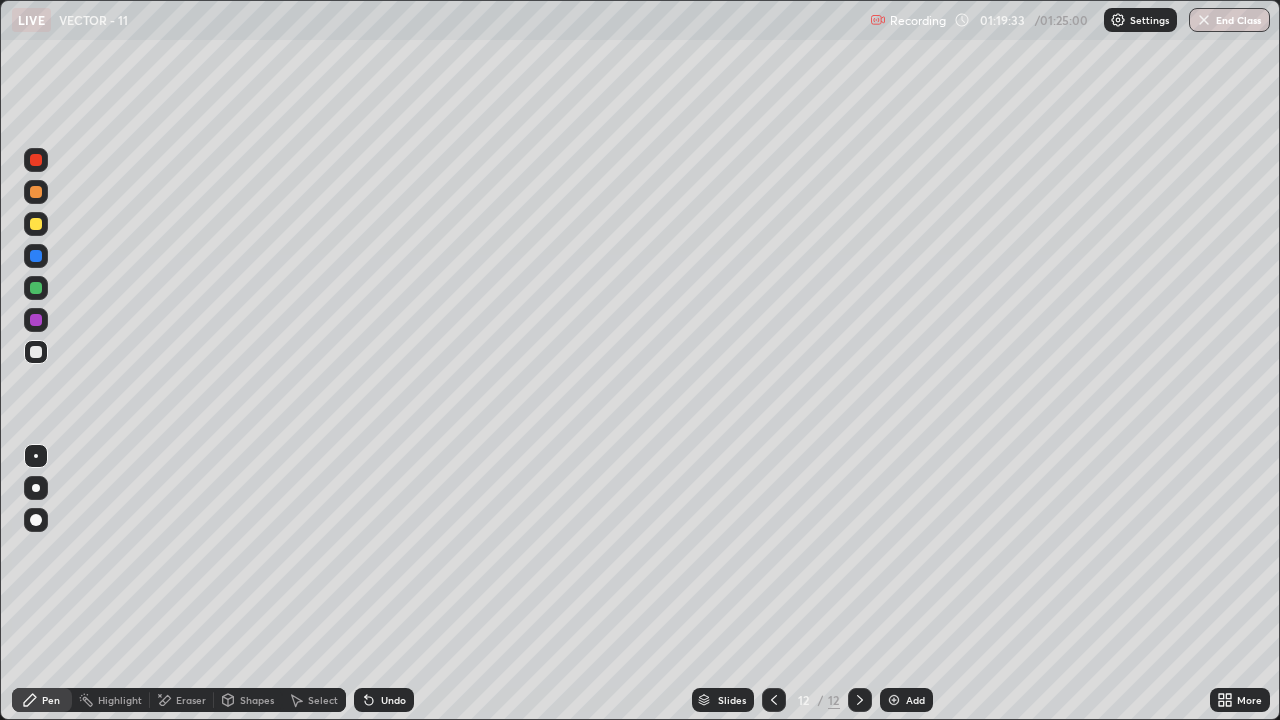 click on "Eraser" at bounding box center (182, 700) 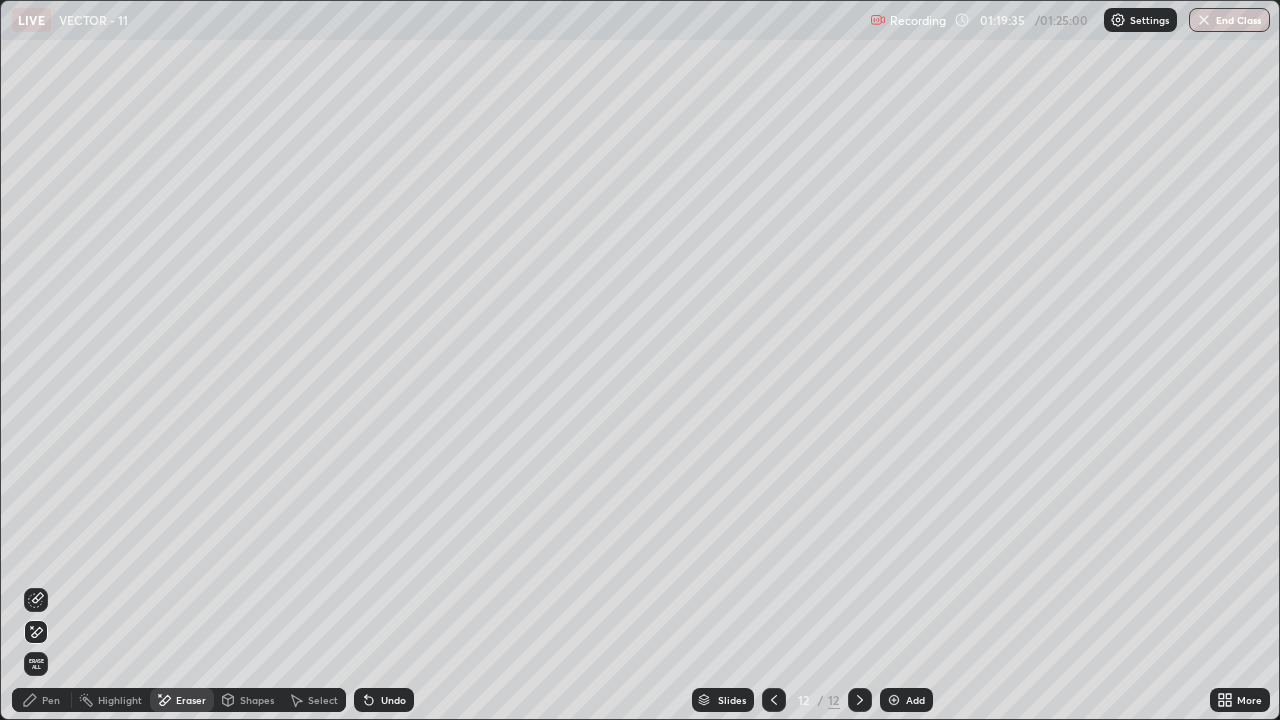 click on "Pen" at bounding box center (42, 700) 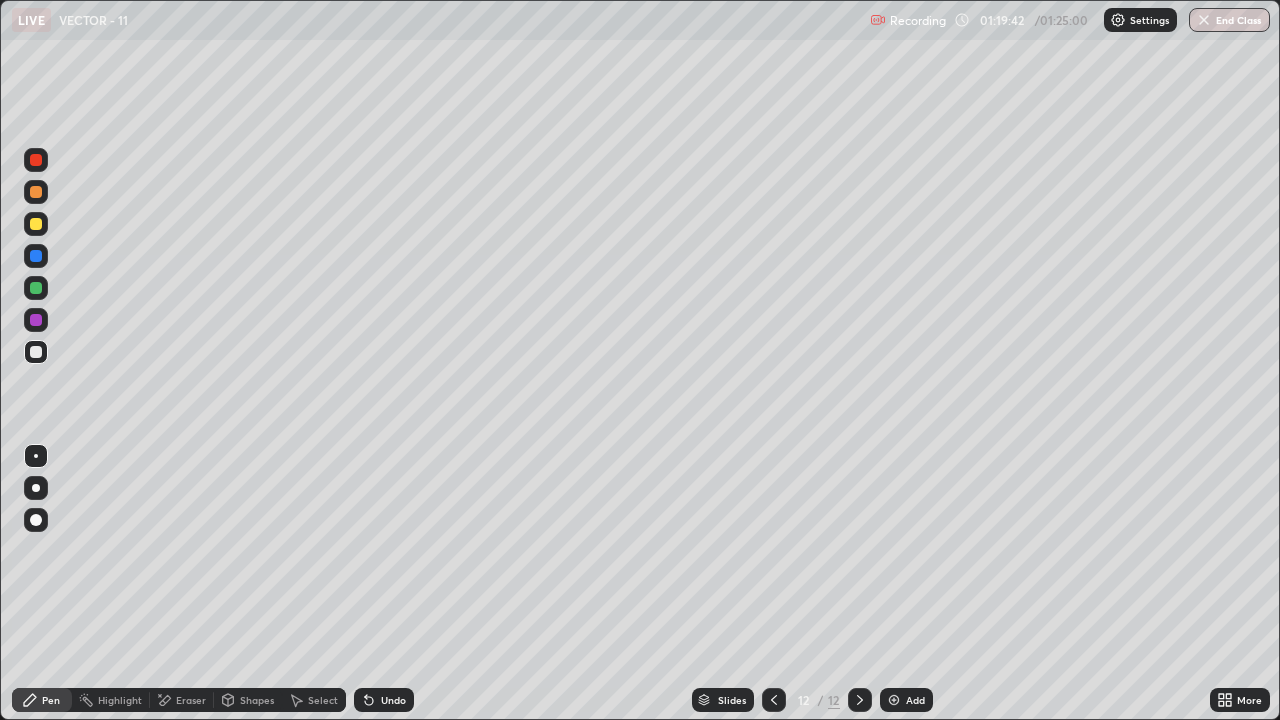 click on "Eraser" at bounding box center (191, 700) 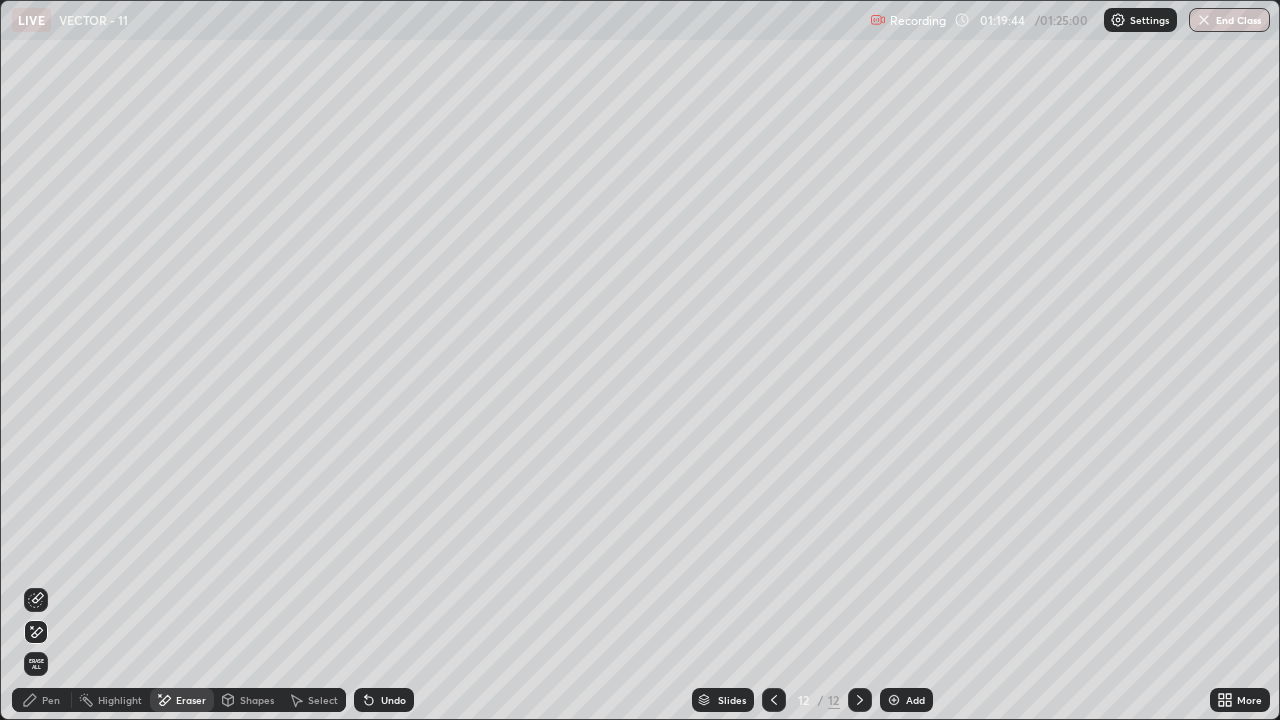 click on "Pen" at bounding box center (42, 700) 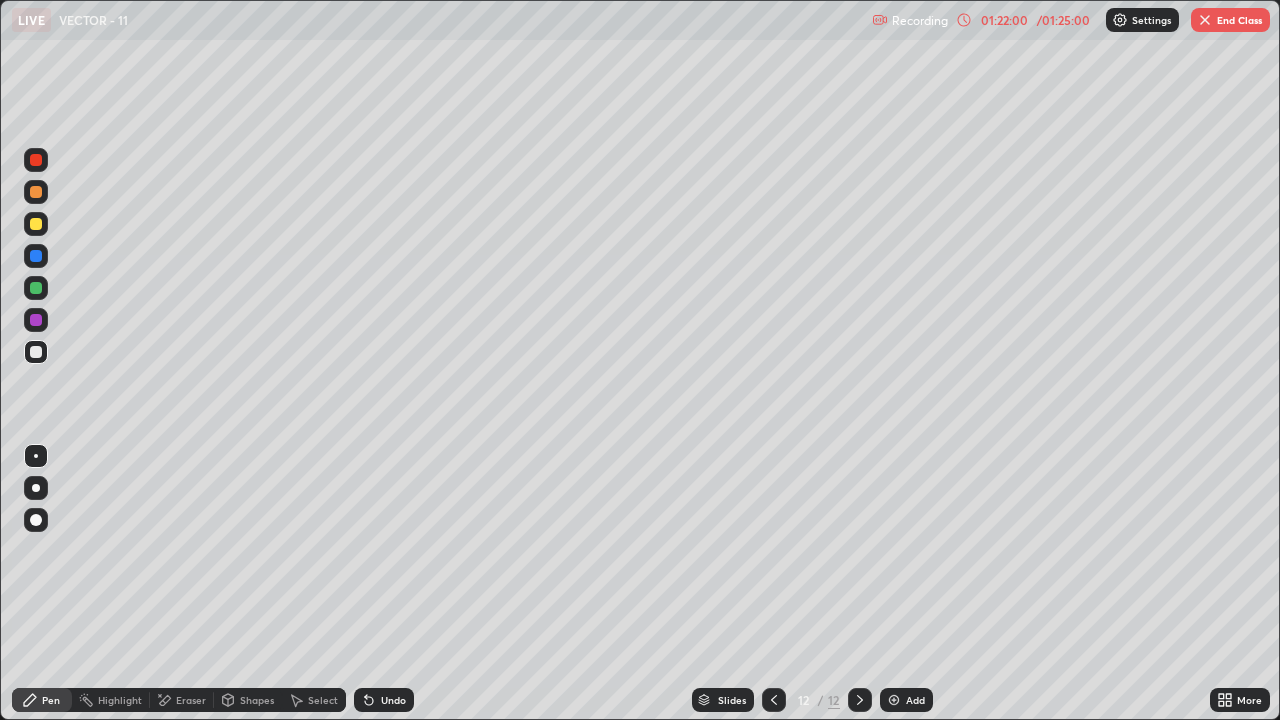click on "Undo" at bounding box center (393, 700) 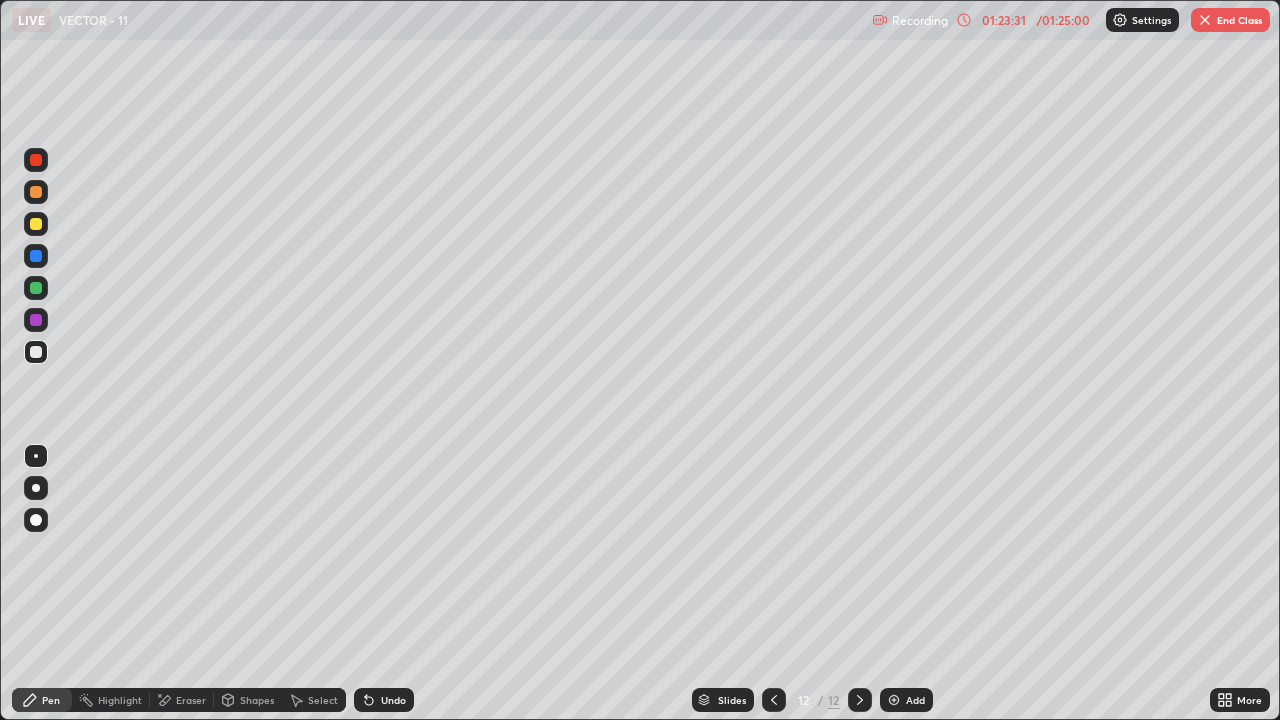 click on "Slides 12 / 12 Add" at bounding box center [812, 700] 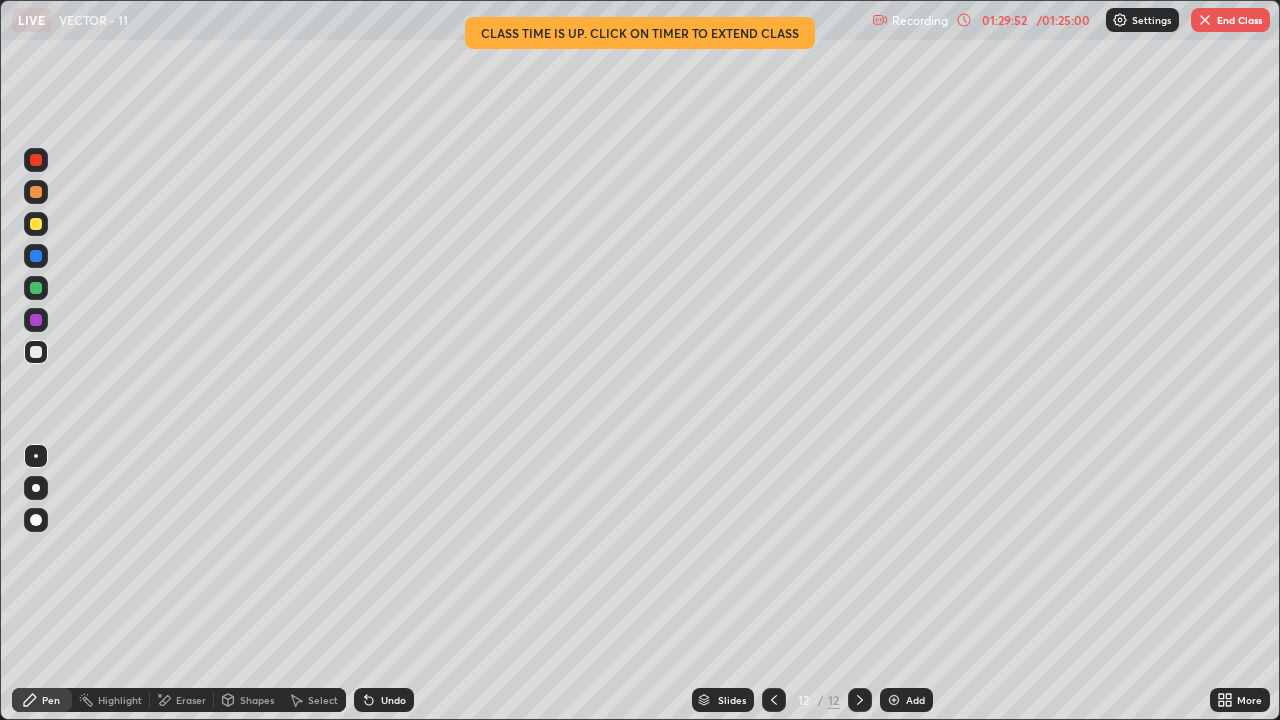 click on "End Class" at bounding box center (1230, 20) 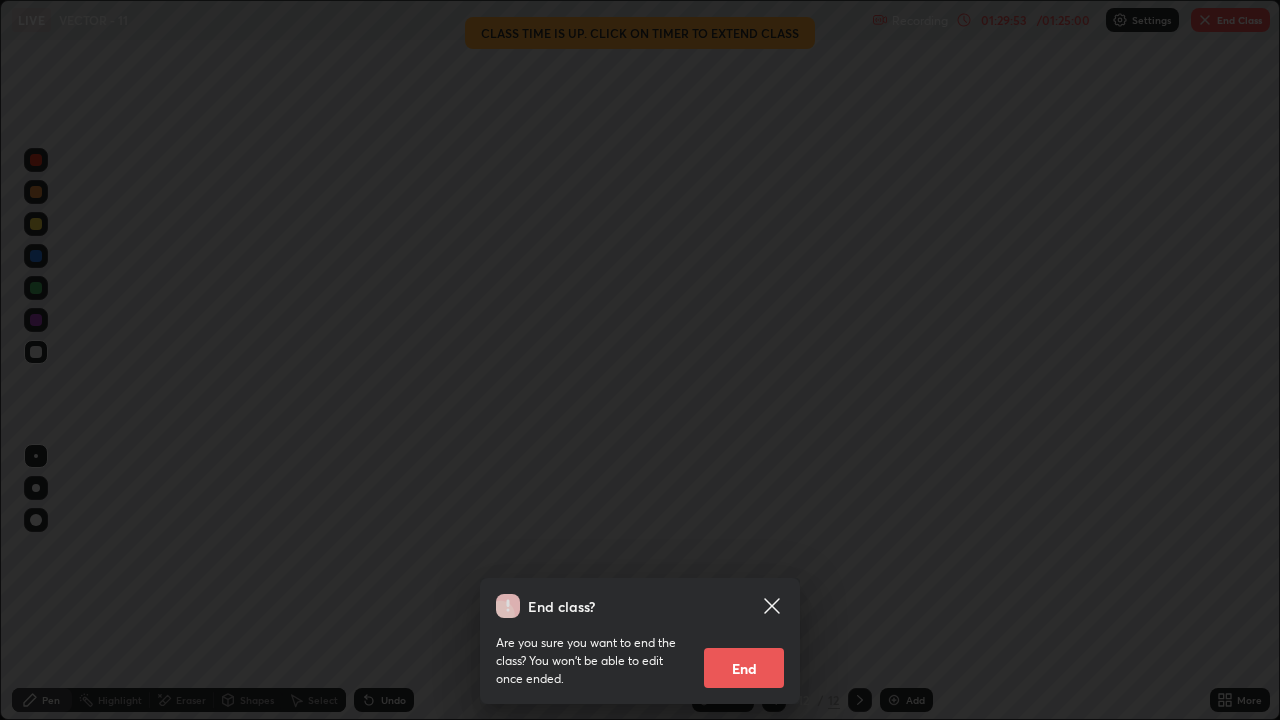 click on "End" at bounding box center [744, 668] 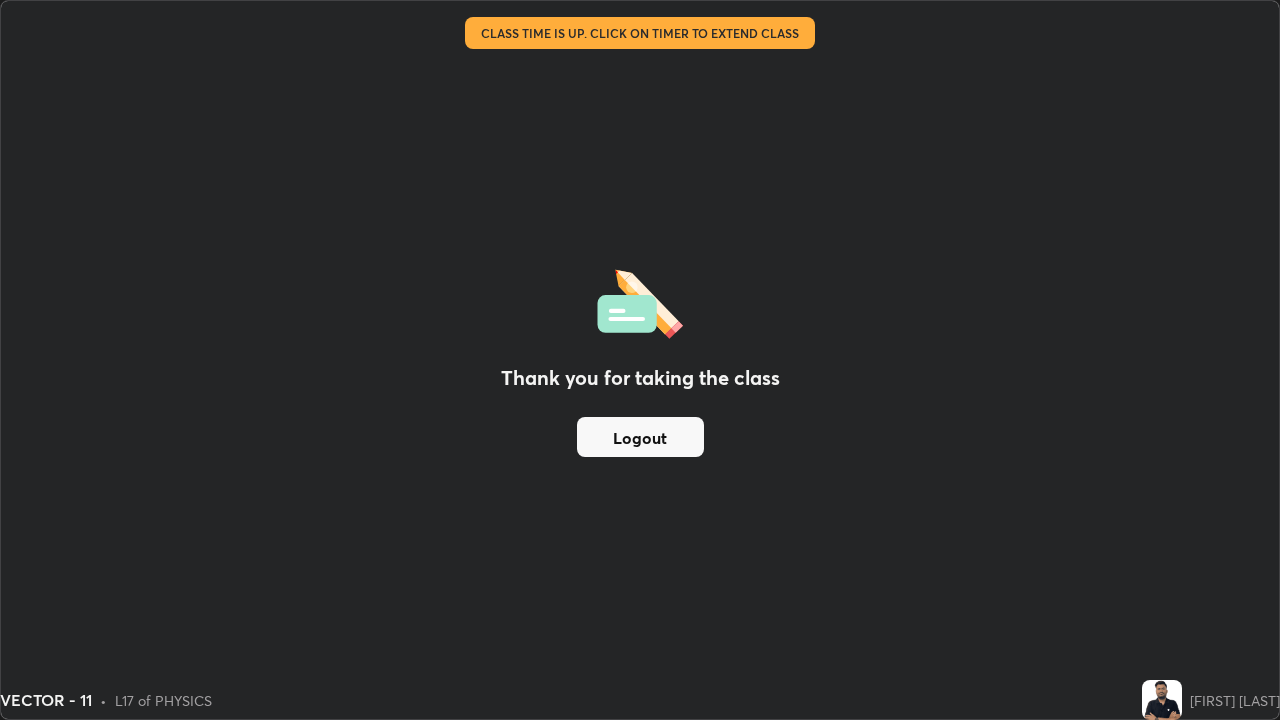 click on "Logout" at bounding box center (640, 437) 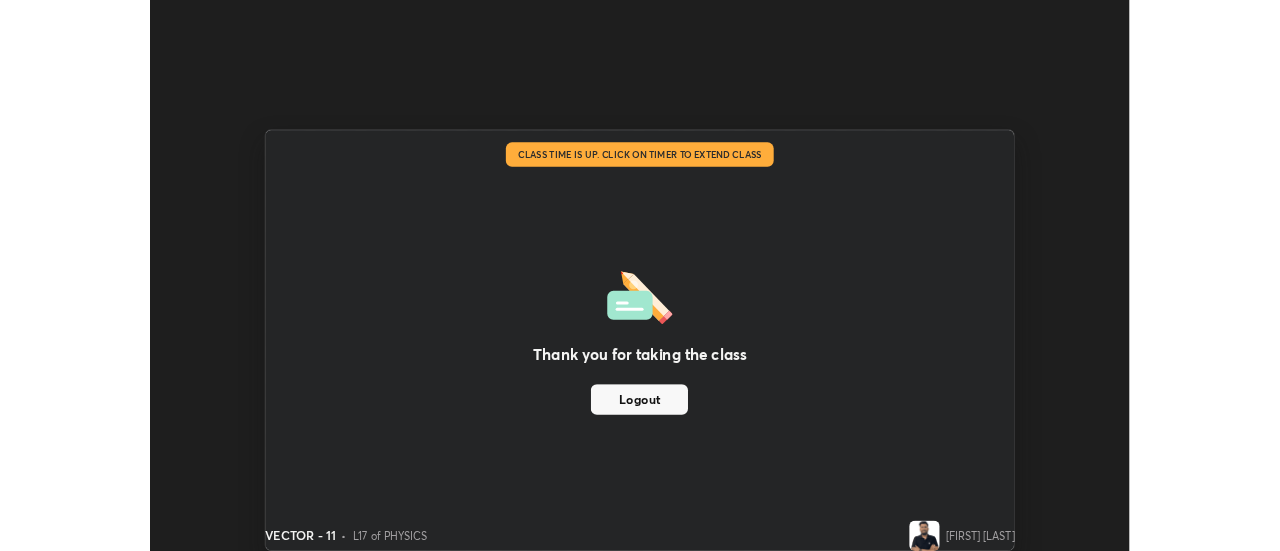 scroll, scrollTop: 551, scrollLeft: 1280, axis: both 